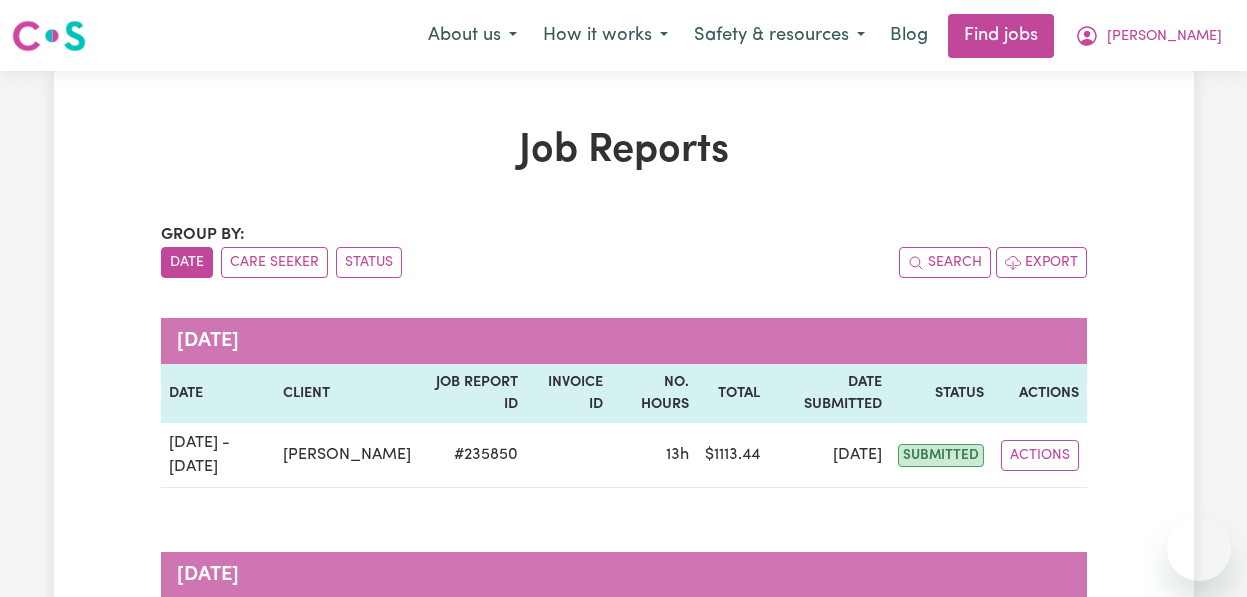 scroll, scrollTop: 0, scrollLeft: 0, axis: both 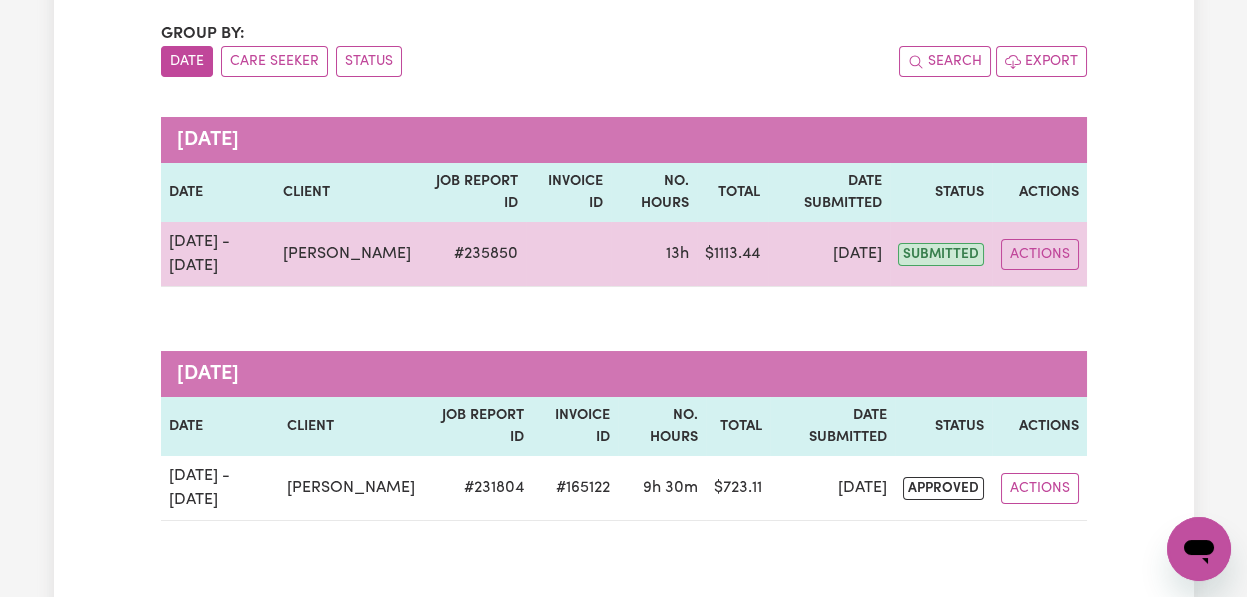 click on "# 235850" at bounding box center (472, 254) 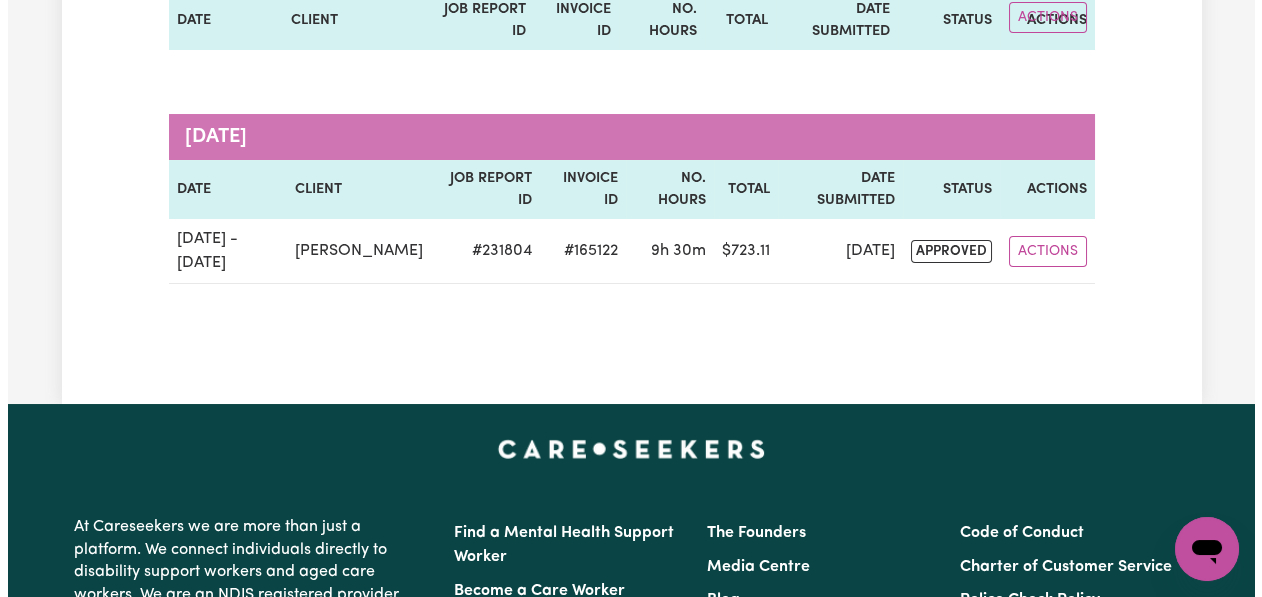 scroll, scrollTop: 300, scrollLeft: 0, axis: vertical 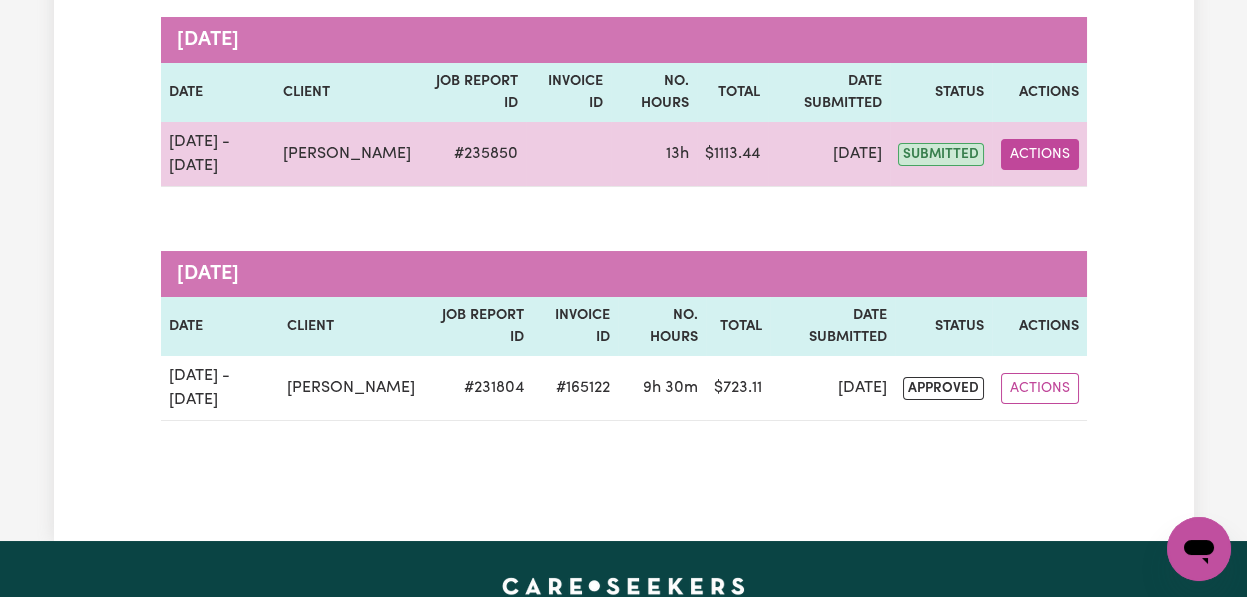 click on "Actions" at bounding box center (1040, 154) 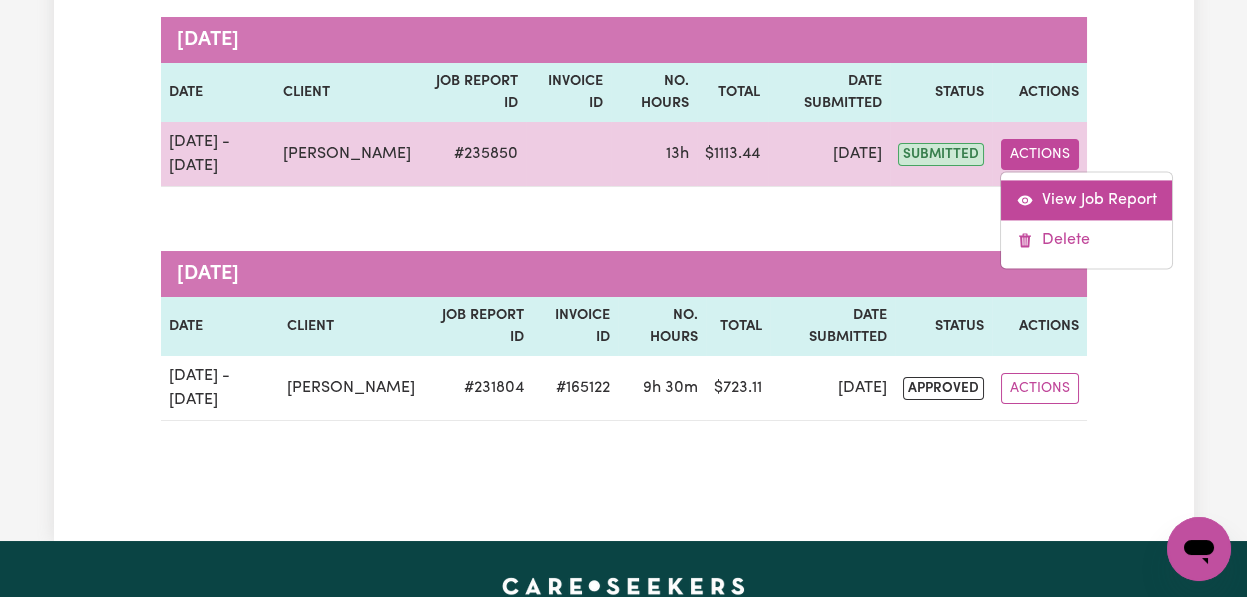 click on "View Job Report" at bounding box center (1086, 200) 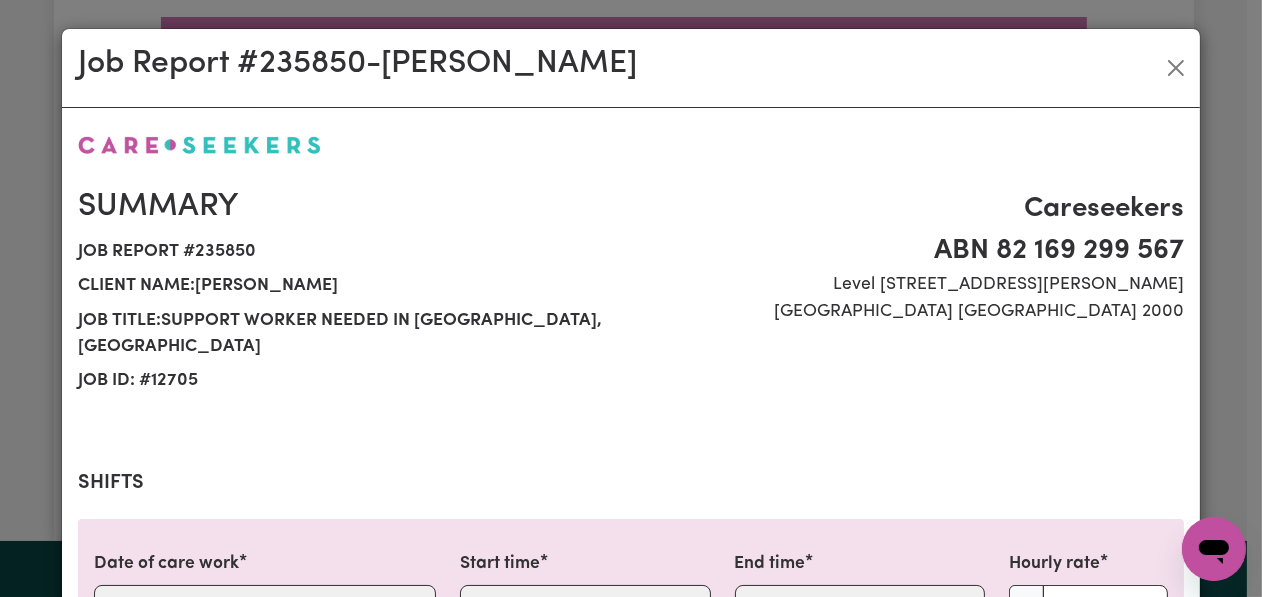 select on "94.12-[DATE]" 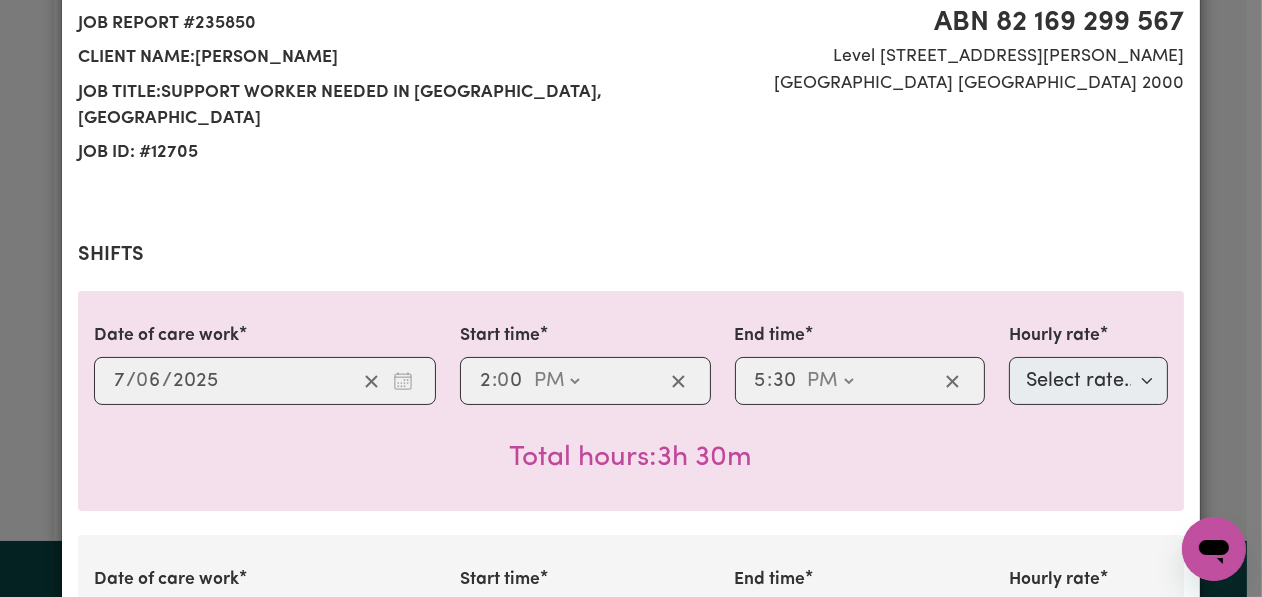 scroll, scrollTop: 0, scrollLeft: 0, axis: both 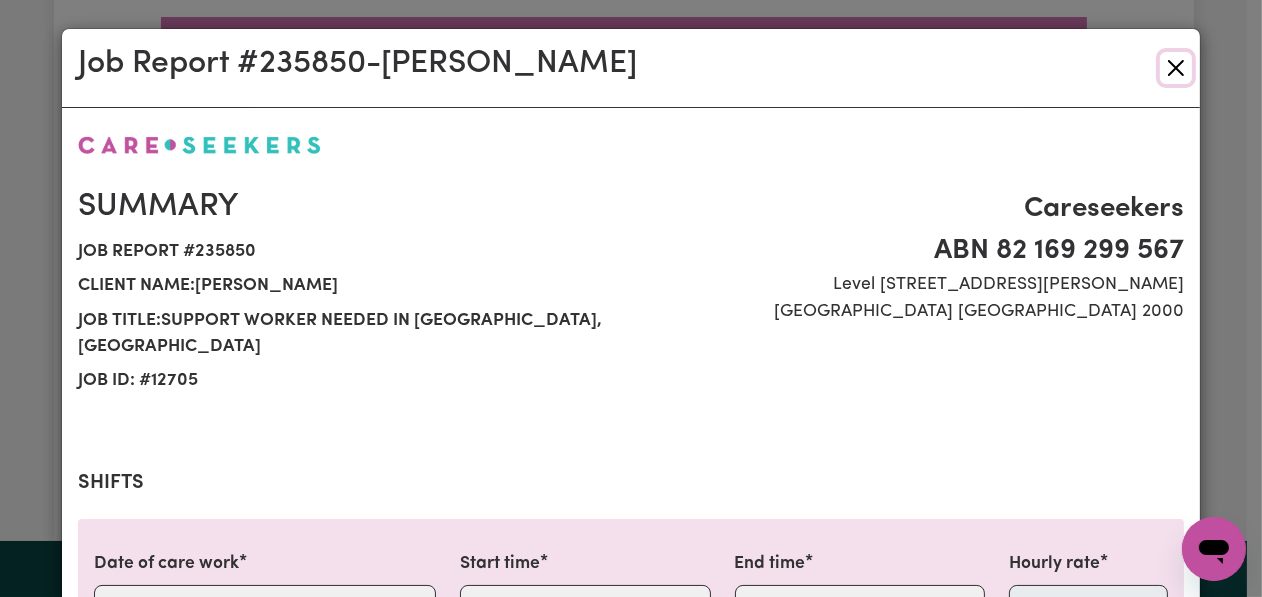 click at bounding box center [1176, 68] 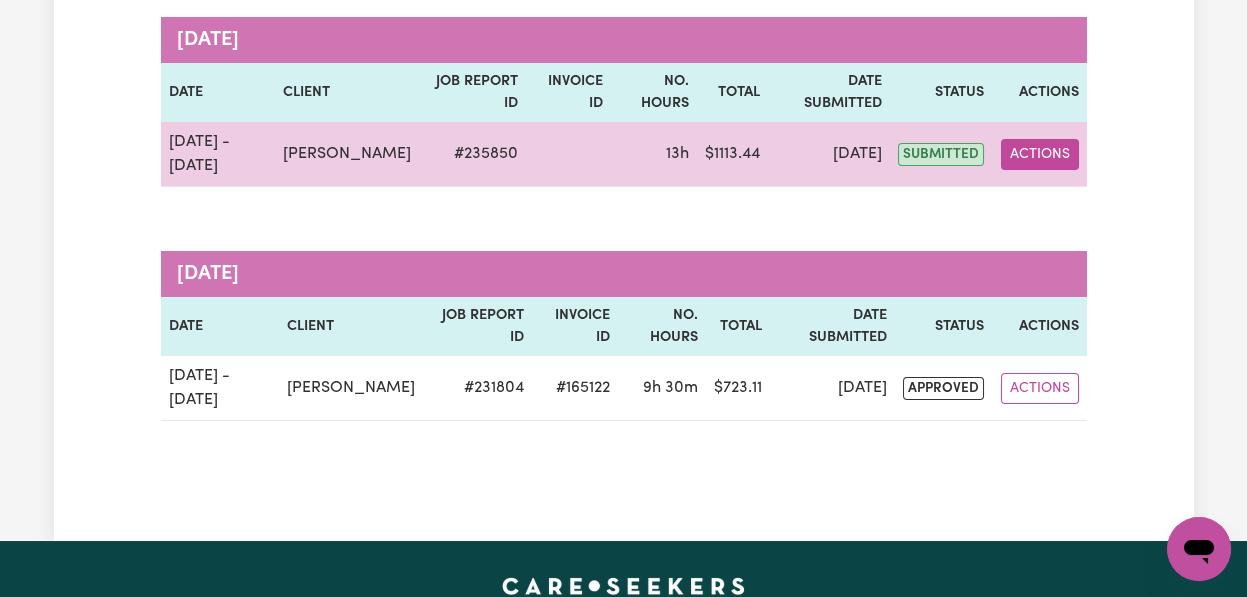 click on "Actions" at bounding box center (1040, 154) 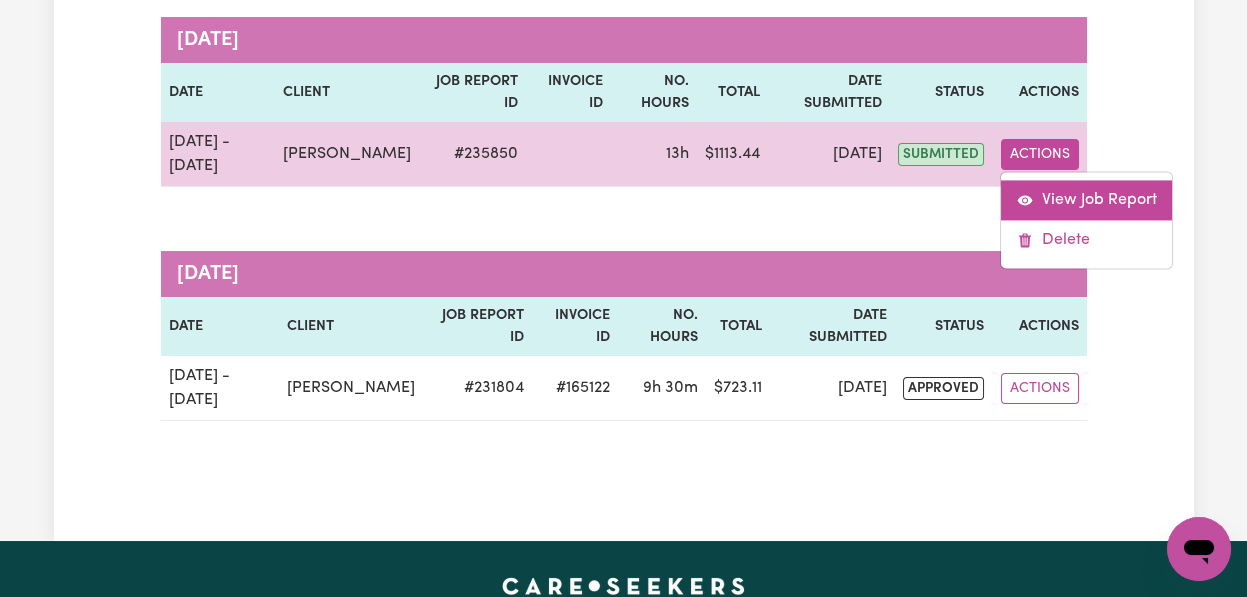 click on "View Job Report" at bounding box center [1086, 200] 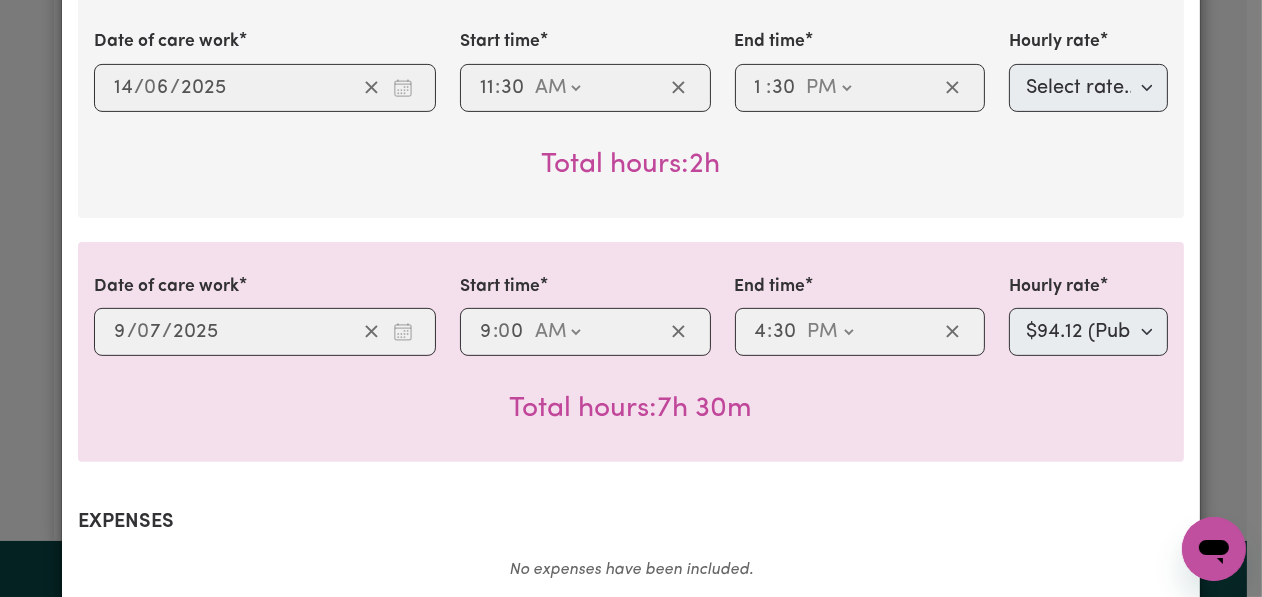 scroll, scrollTop: 800, scrollLeft: 0, axis: vertical 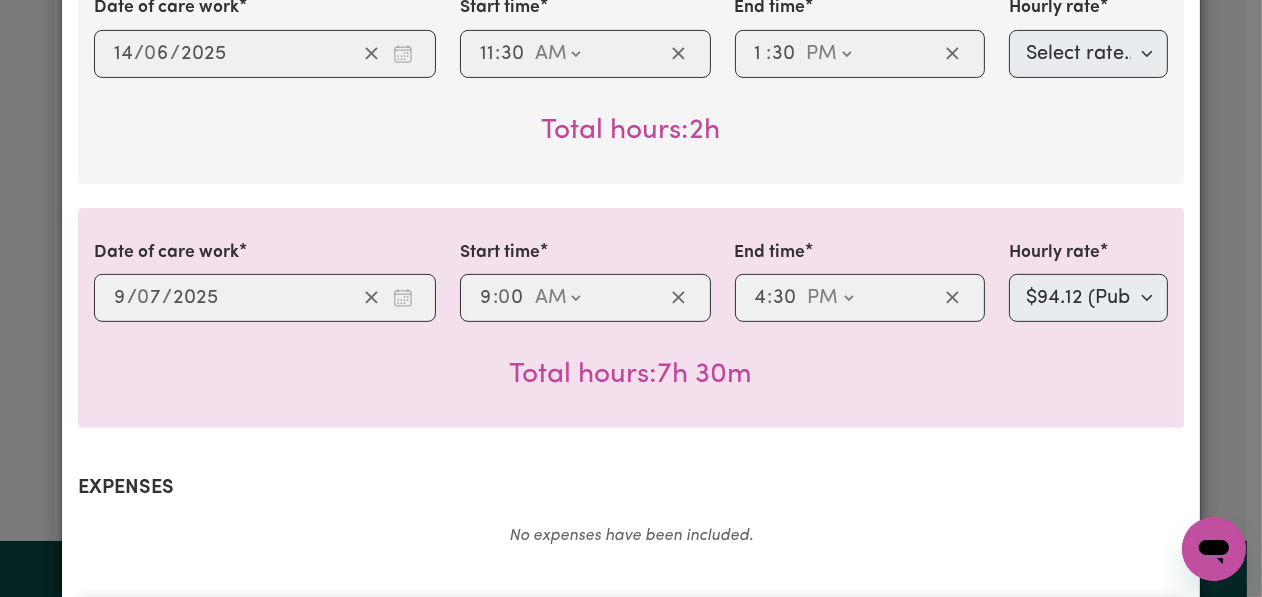 drag, startPoint x: 286, startPoint y: 279, endPoint x: 206, endPoint y: 121, distance: 177.09885 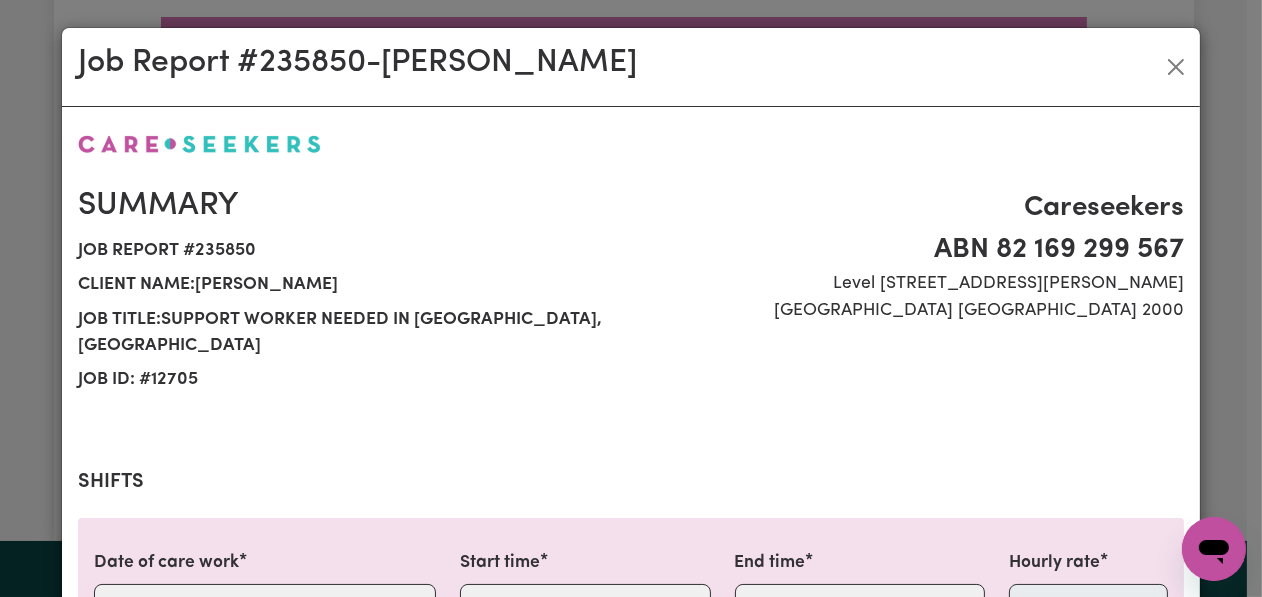 scroll, scrollTop: 0, scrollLeft: 0, axis: both 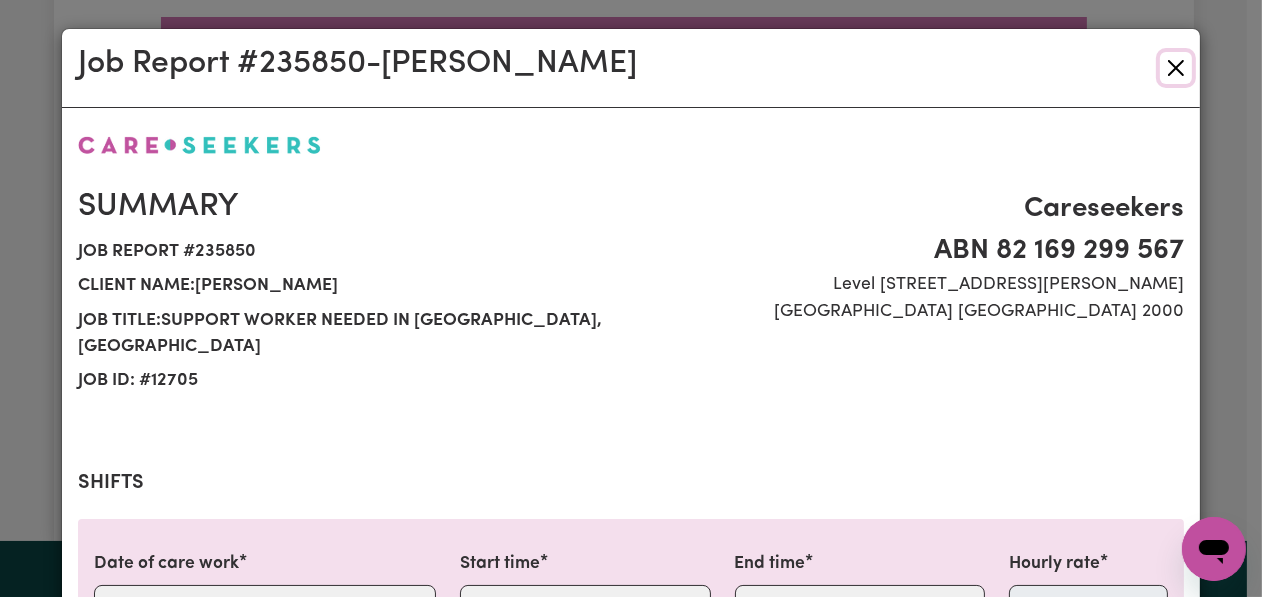 click at bounding box center [1176, 68] 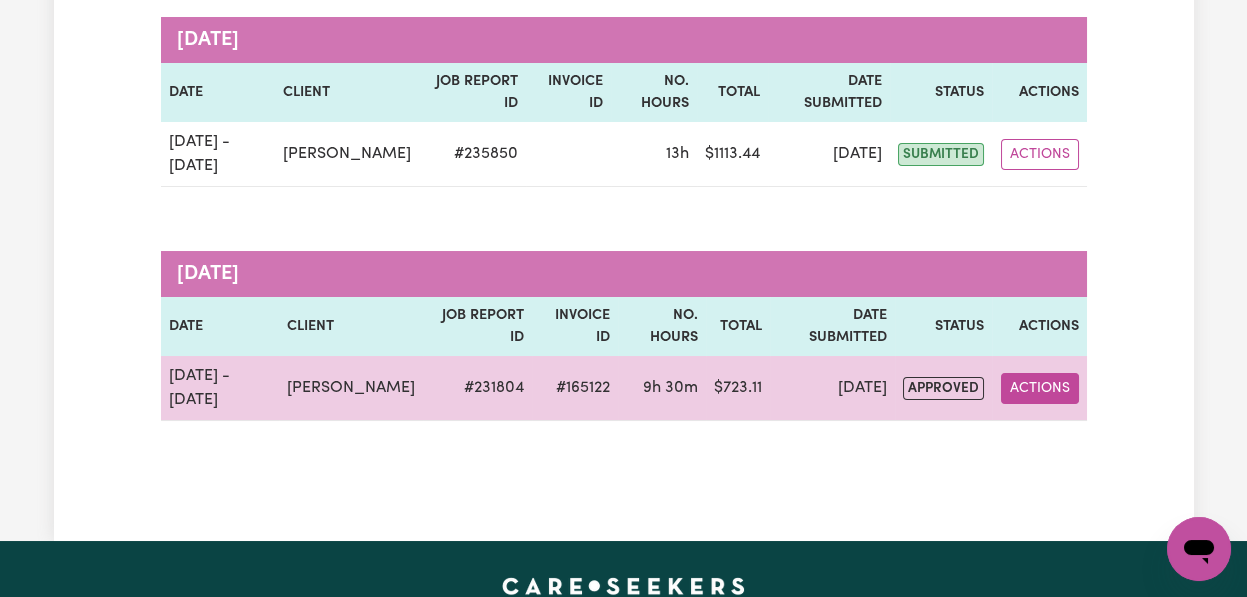 click on "Actions" at bounding box center [1040, 388] 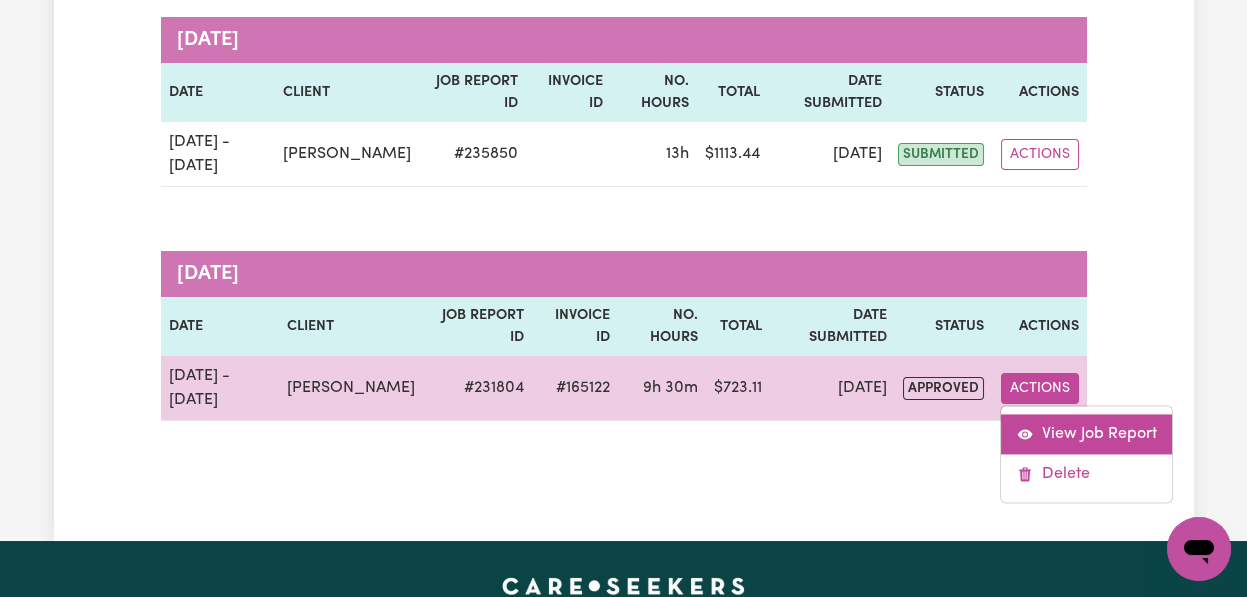 click on "View Job Report" at bounding box center (1086, 434) 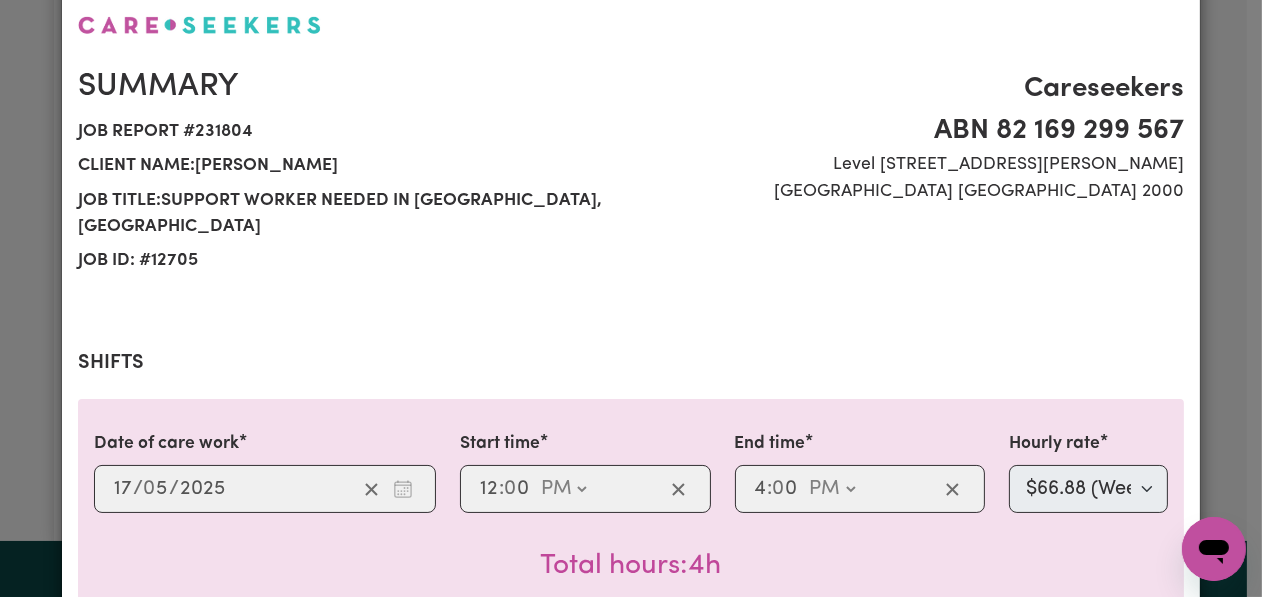 scroll, scrollTop: 0, scrollLeft: 0, axis: both 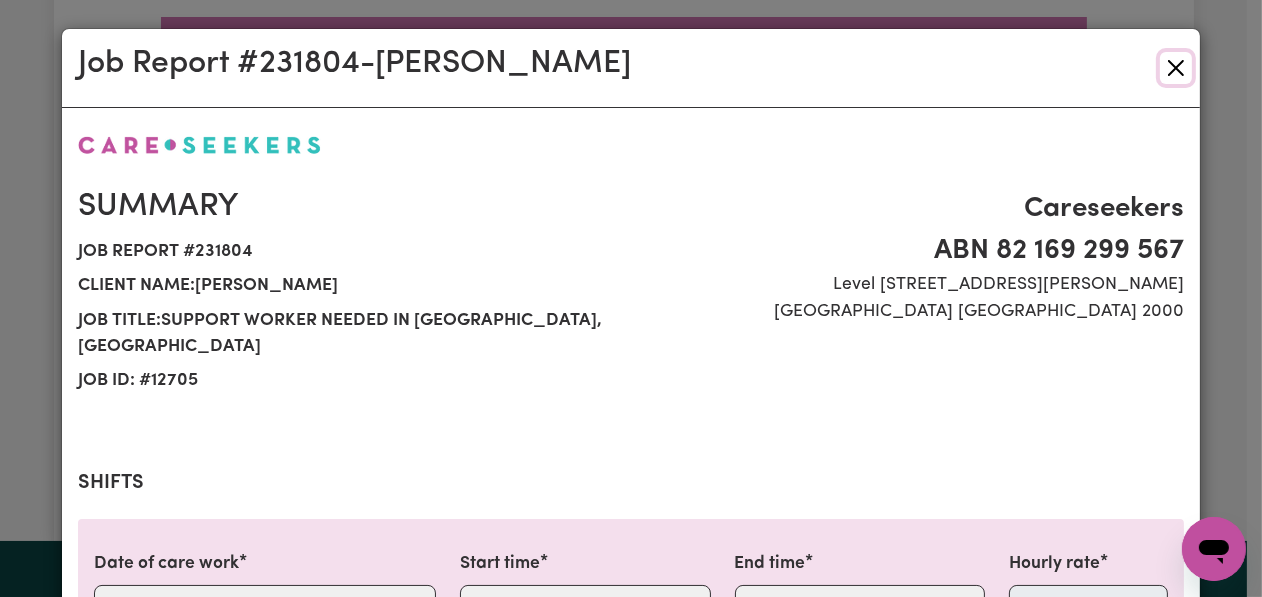 click at bounding box center (1176, 68) 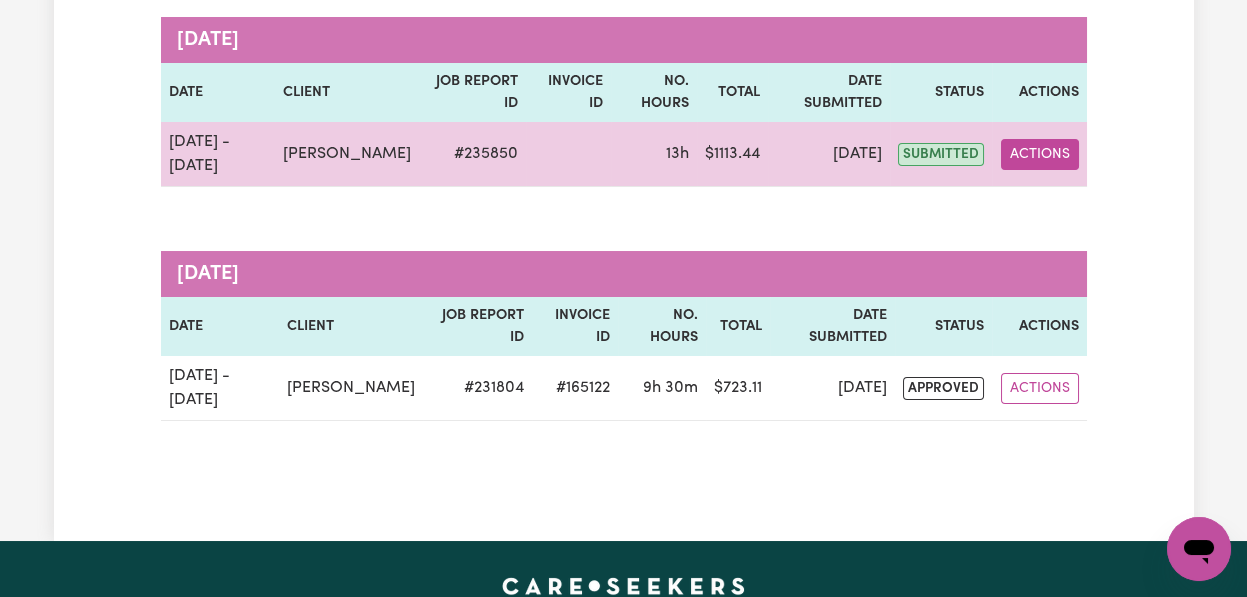 click on "Actions" at bounding box center (1040, 154) 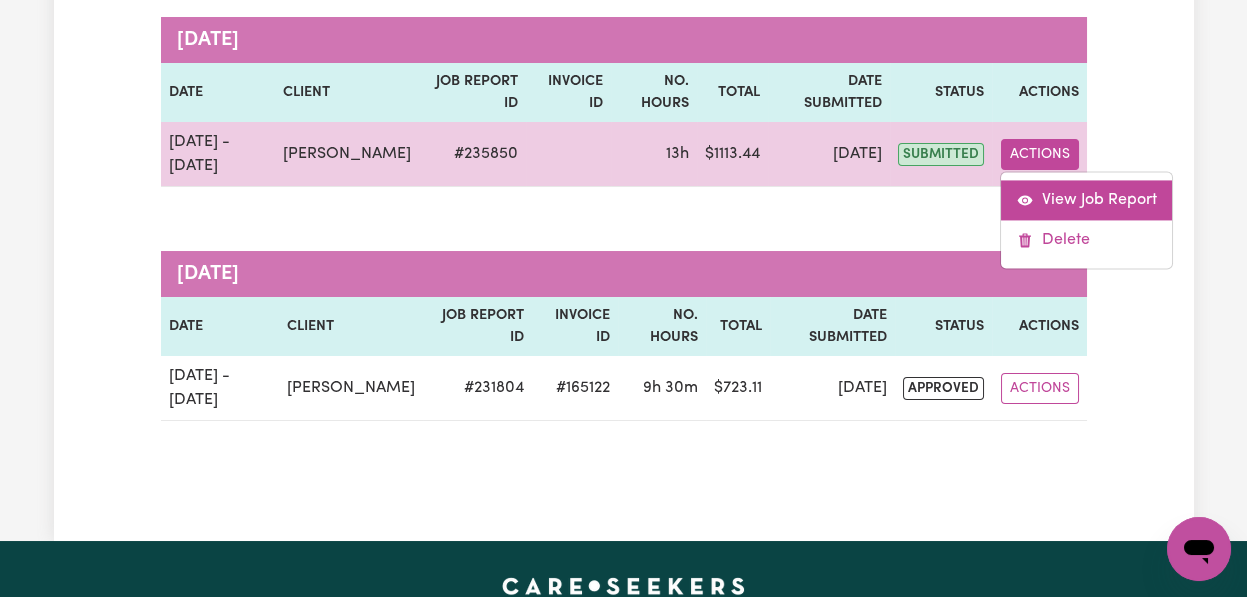 click on "View Job Report" at bounding box center (1086, 200) 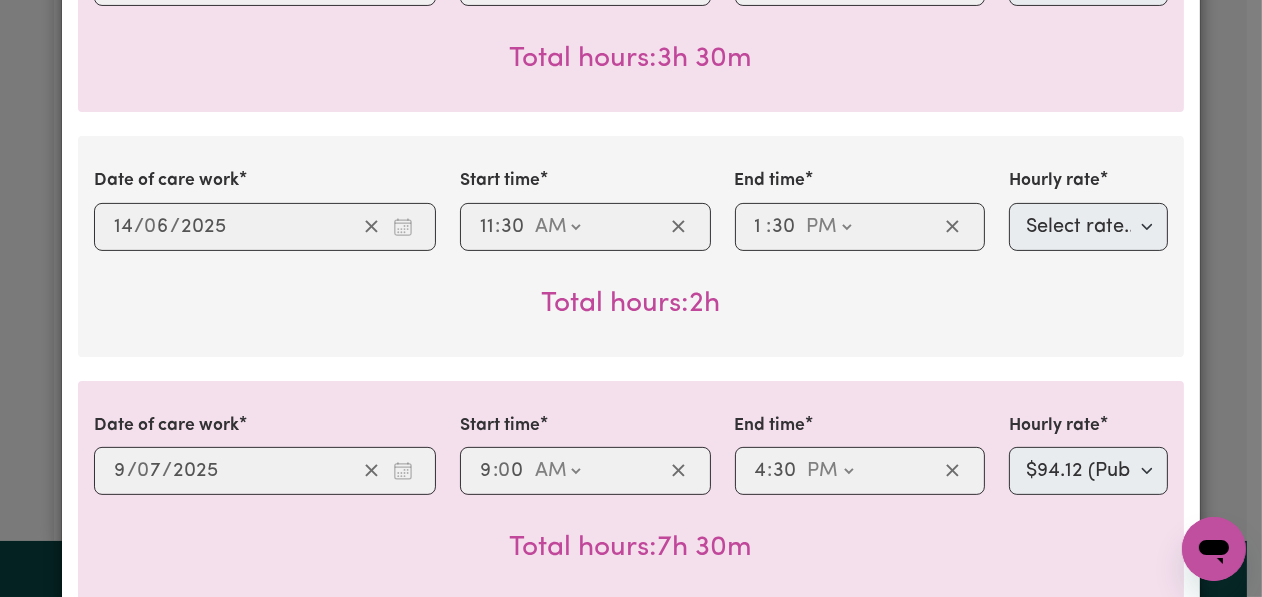 scroll, scrollTop: 800, scrollLeft: 0, axis: vertical 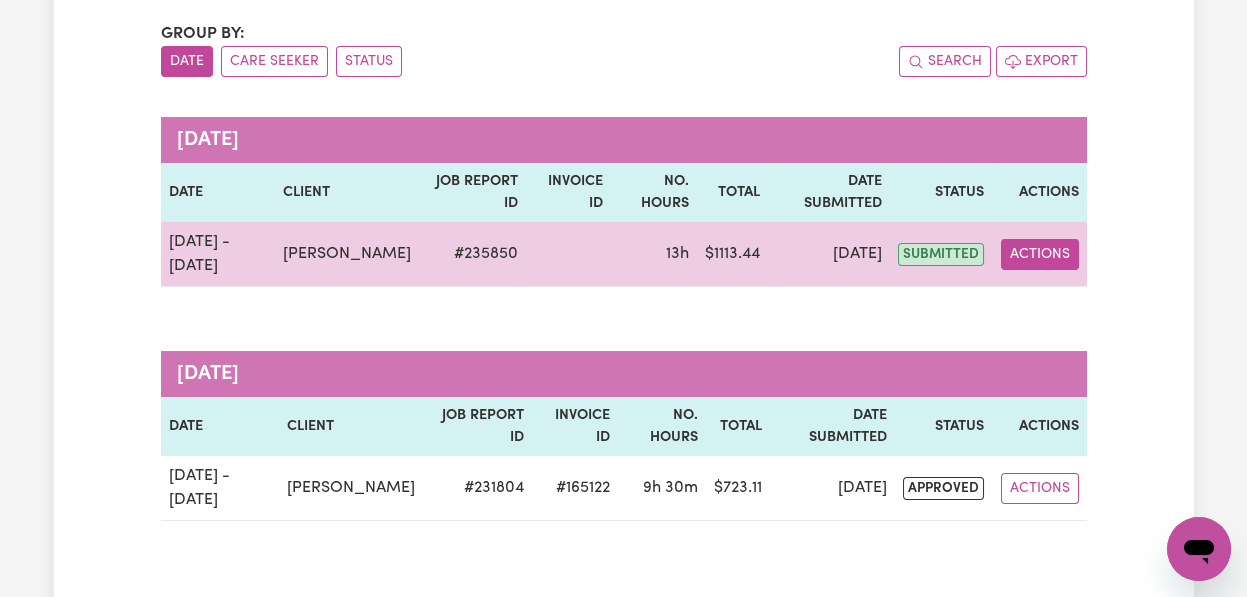 type 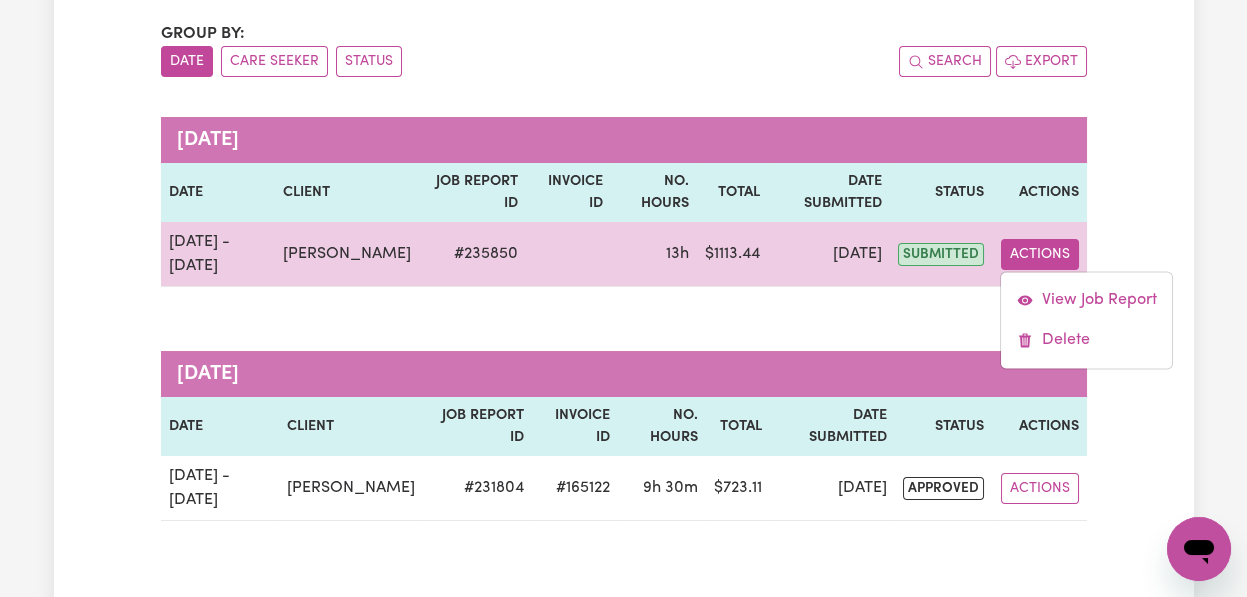 click on "Actions" at bounding box center (1040, 254) 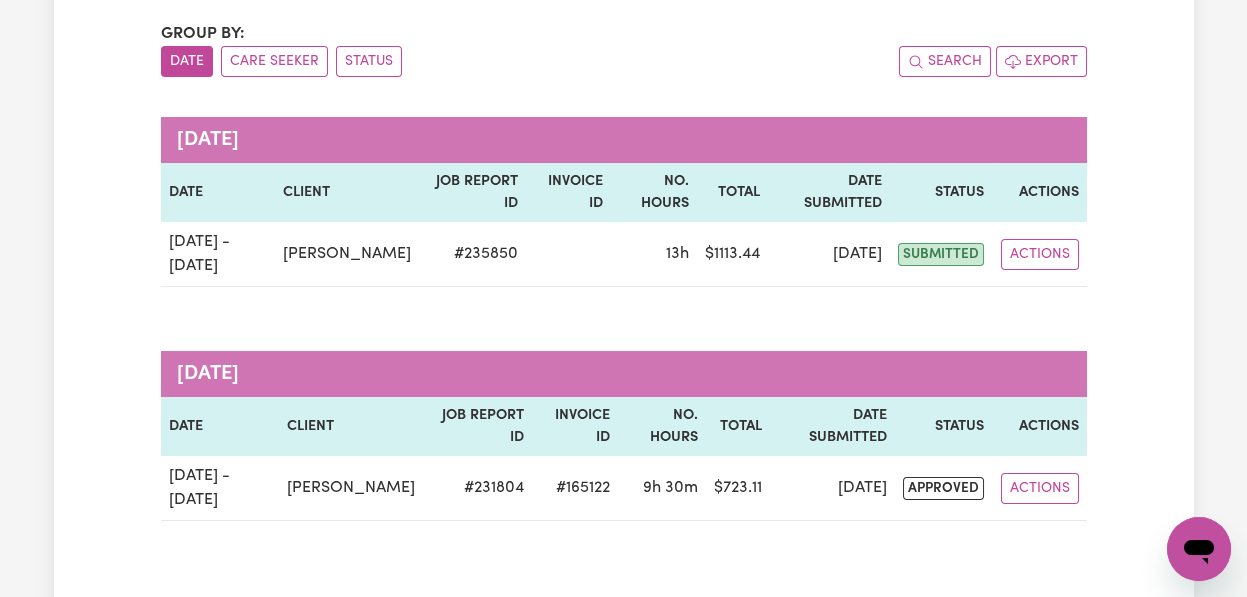 click on "Actions" at bounding box center (1040, 254) 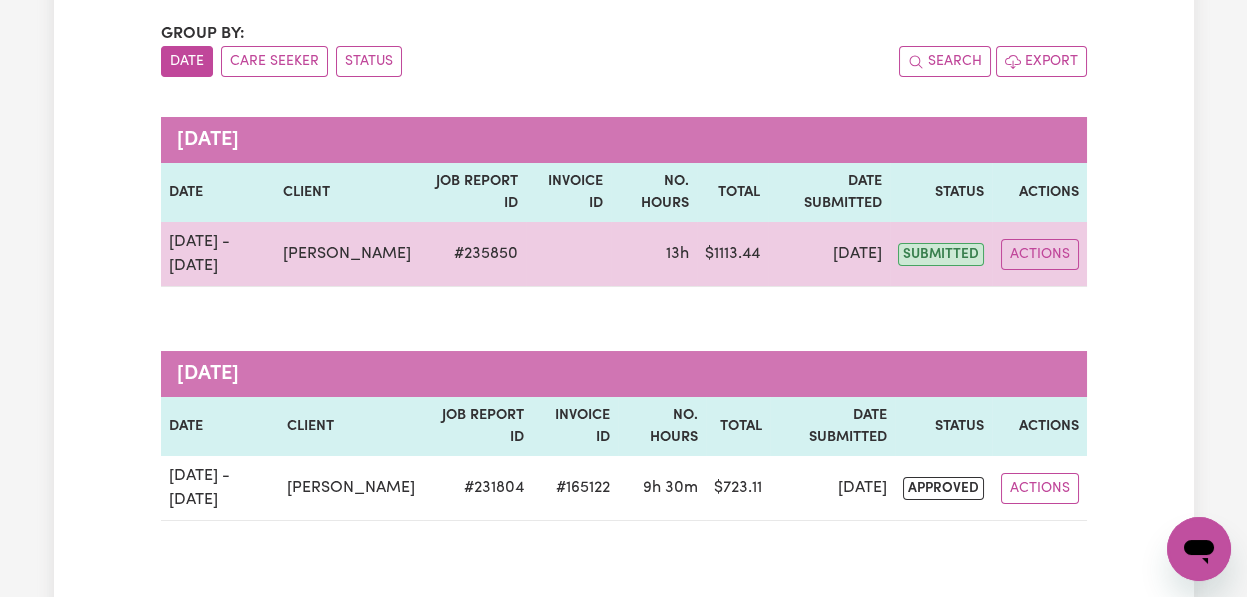 click on "Actions" at bounding box center (1040, 254) 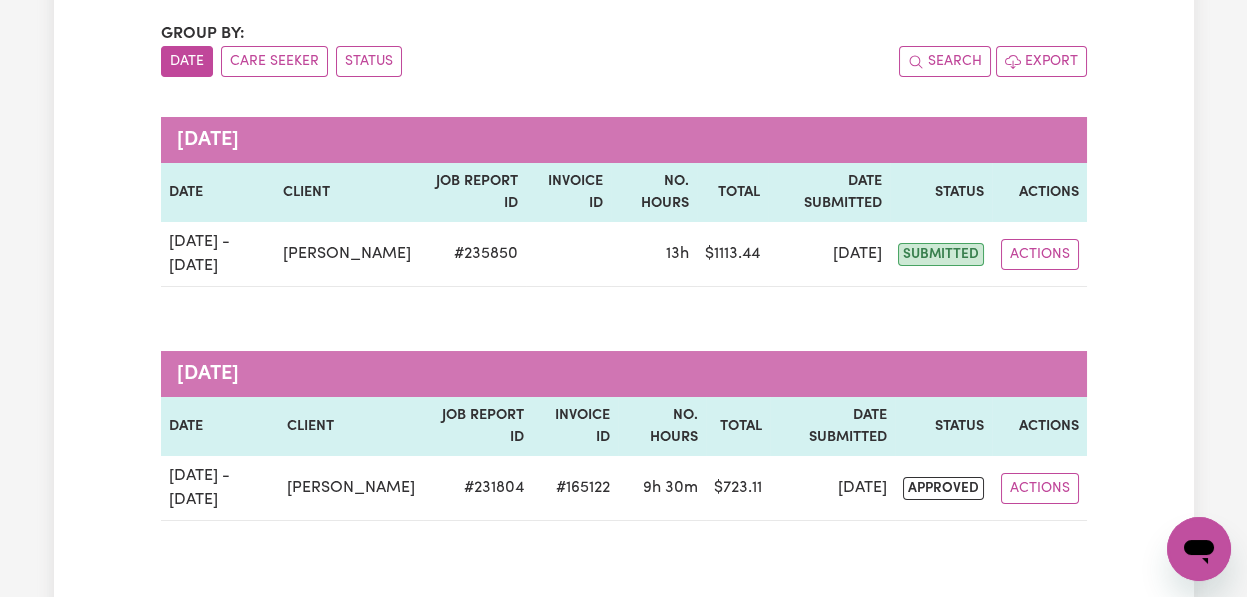 click on "Actions" at bounding box center (1040, 254) 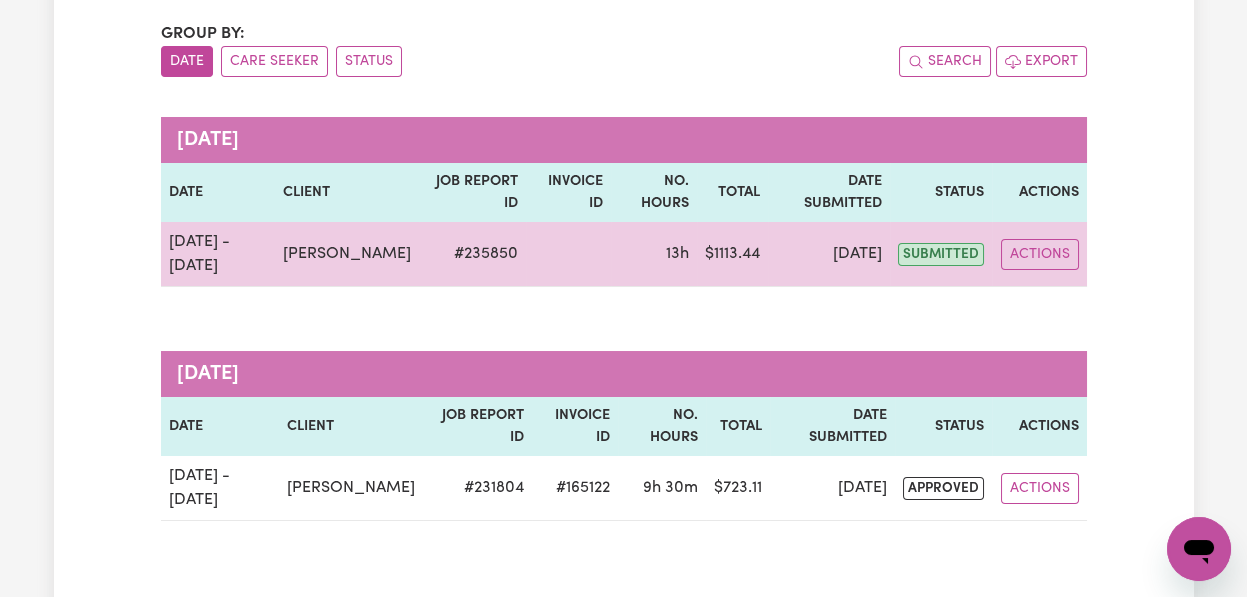 click on "Actions" at bounding box center (1040, 254) 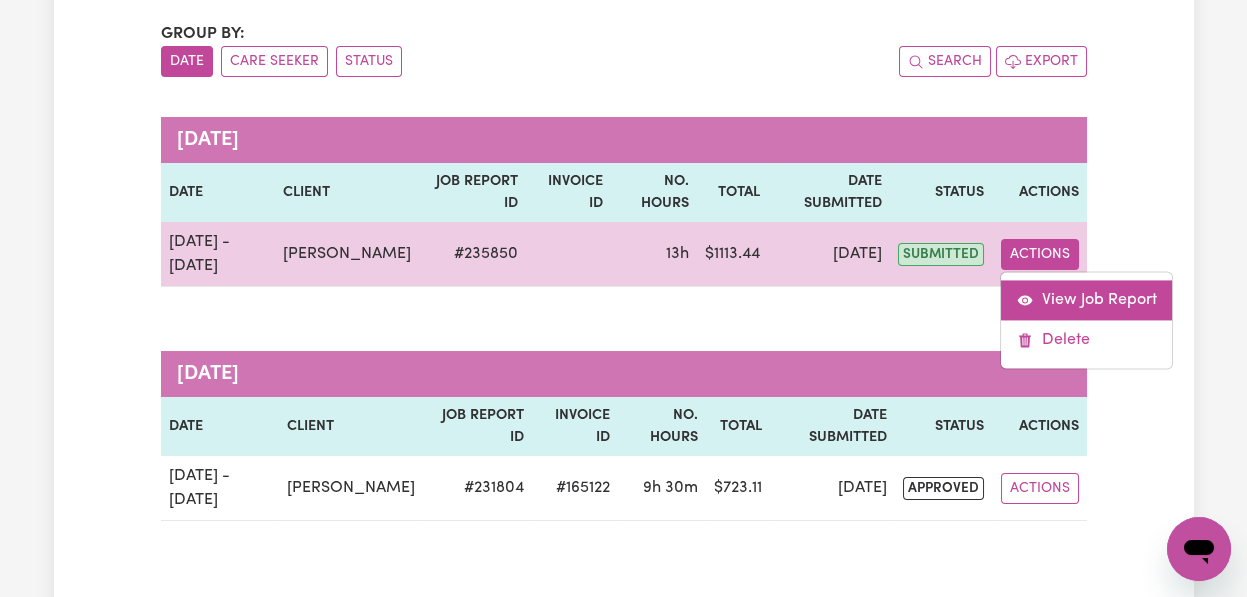 click on "Actions" at bounding box center (1040, 254) 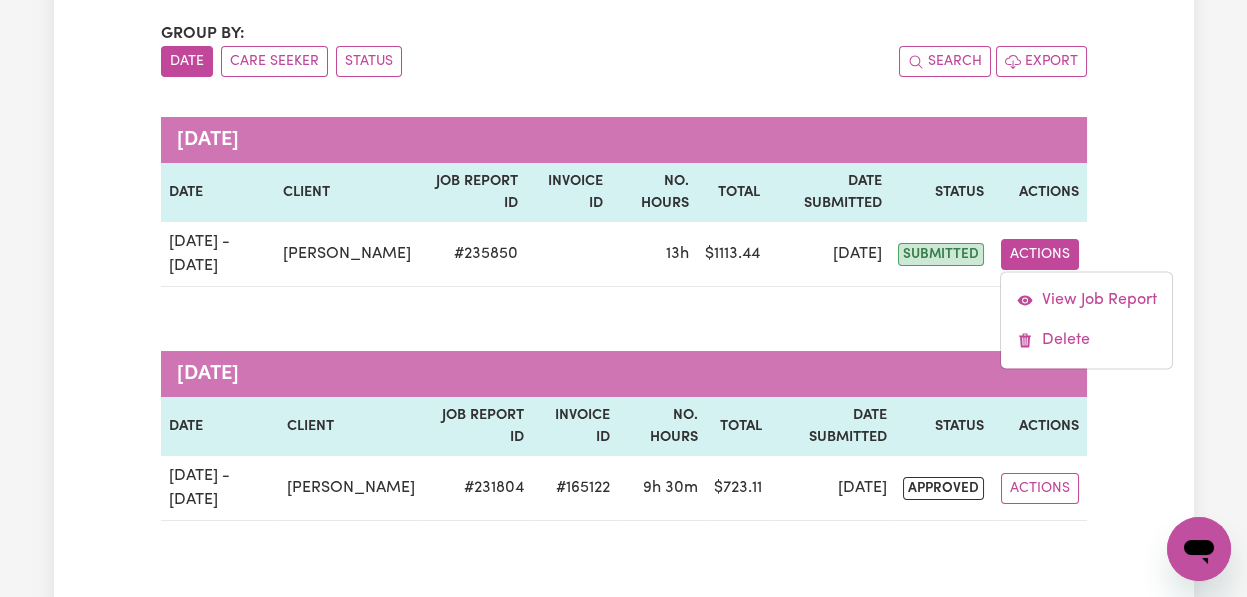 click on "Group by: Date Care Seeker Status Search Export June 2025 Date Client Job Report ID Invoice ID No. Hours Total Date Submitted Status Actions Jun 7 - Jun 14 Catherine  McKenzie # 235850 13h  $ 1113.44 Jul 9 submitted Actions View Job Report Delete May 2025 Date Client Job Report ID Invoice ID No. Hours Total Date Submitted Status Actions May 17 - May 29 Catherine  McKenzie # 231804 #165122 9h 30m $ 723.11 May 30 approved Actions" at bounding box center [624, 271] 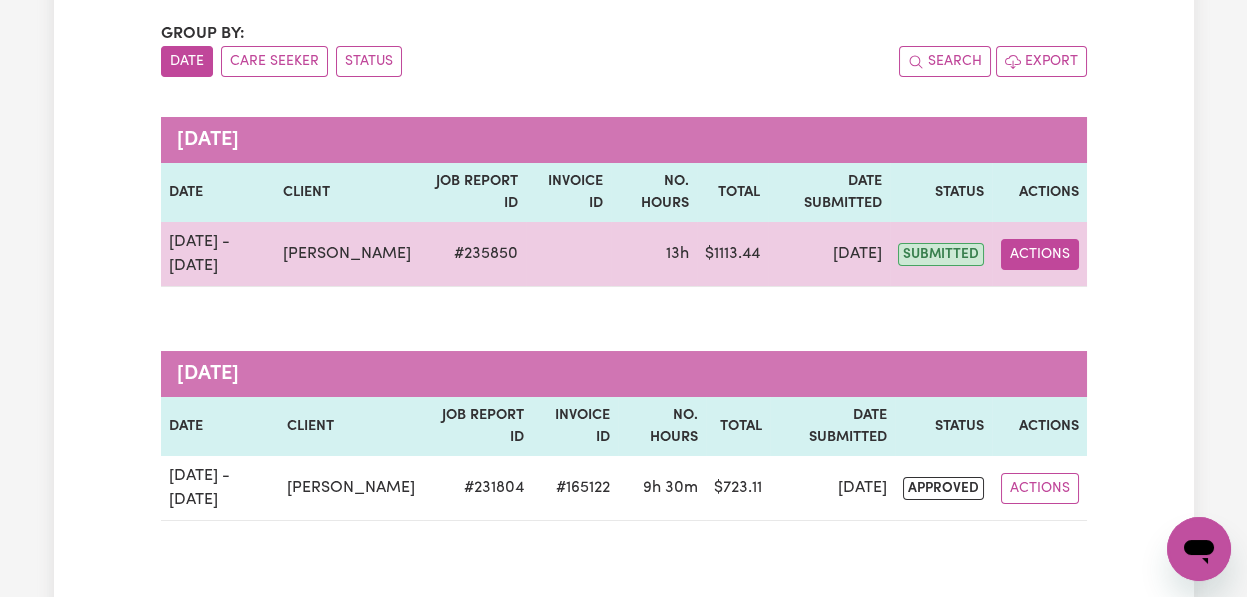 click on "Actions" at bounding box center [1040, 254] 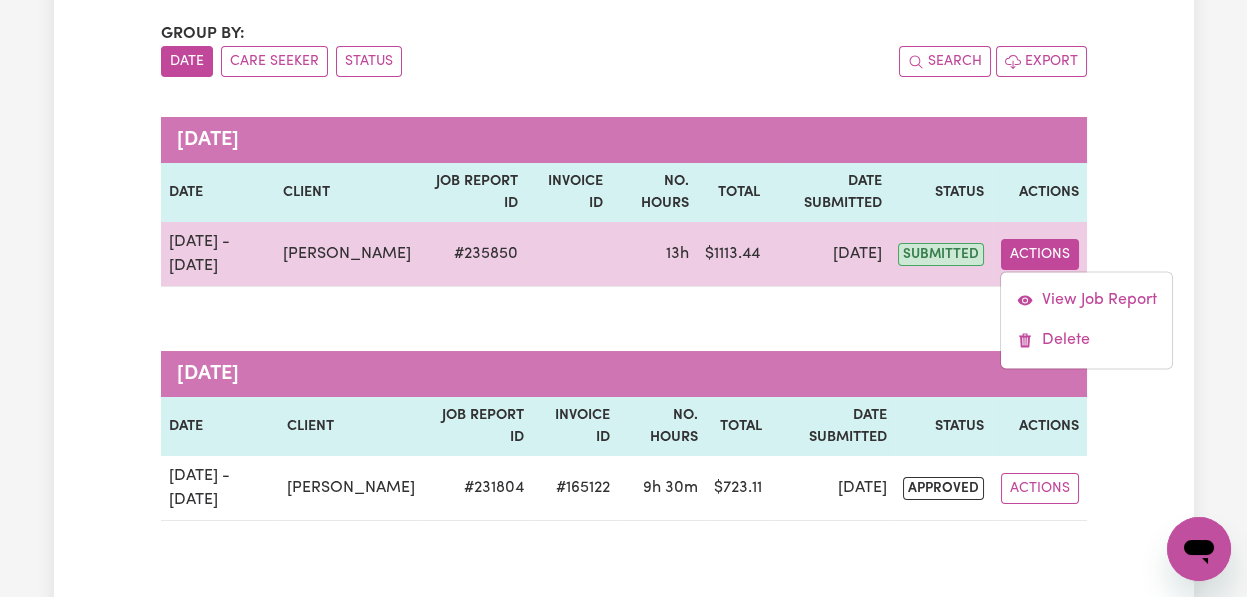 click on "Actions" at bounding box center [1040, 254] 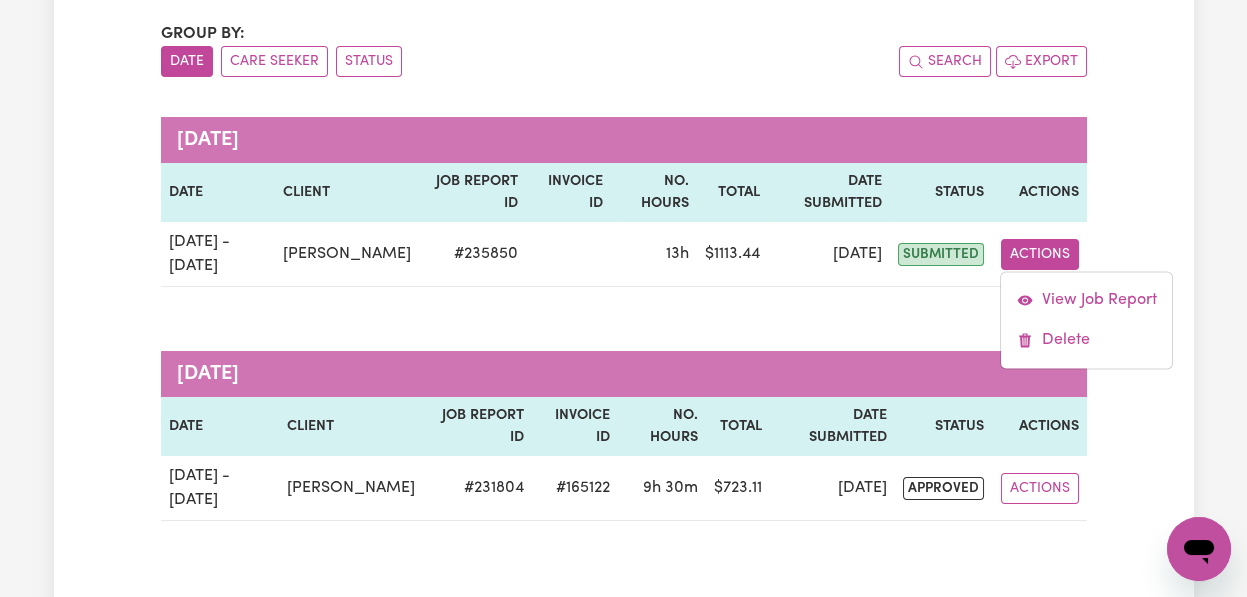 click on "Actions" at bounding box center (1040, 254) 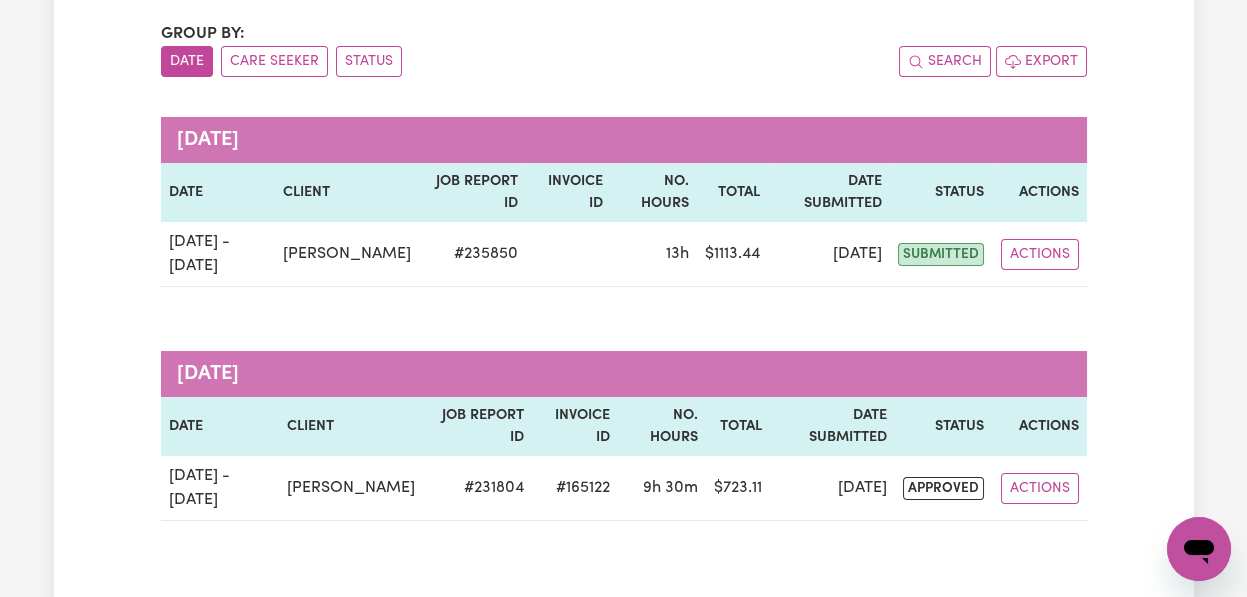 click on "Job Reports Group by: Date Care Seeker Status Search Export [DATE] Date Client Job Report ID Invoice ID No. Hours Total Date Submitted Status Actions [DATE] - [DATE] [PERSON_NAME] # 235850 13h  $ 1113.44 [DATE] submitted Actions View Job Report Delete [DATE] Date Client Job Report ID Invoice ID No. Hours Total Date Submitted Status Actions [DATE] - [DATE] [PERSON_NAME] # 231804 #165122 9h 30m $ 723.11 [DATE] approved Actions" at bounding box center [624, 255] 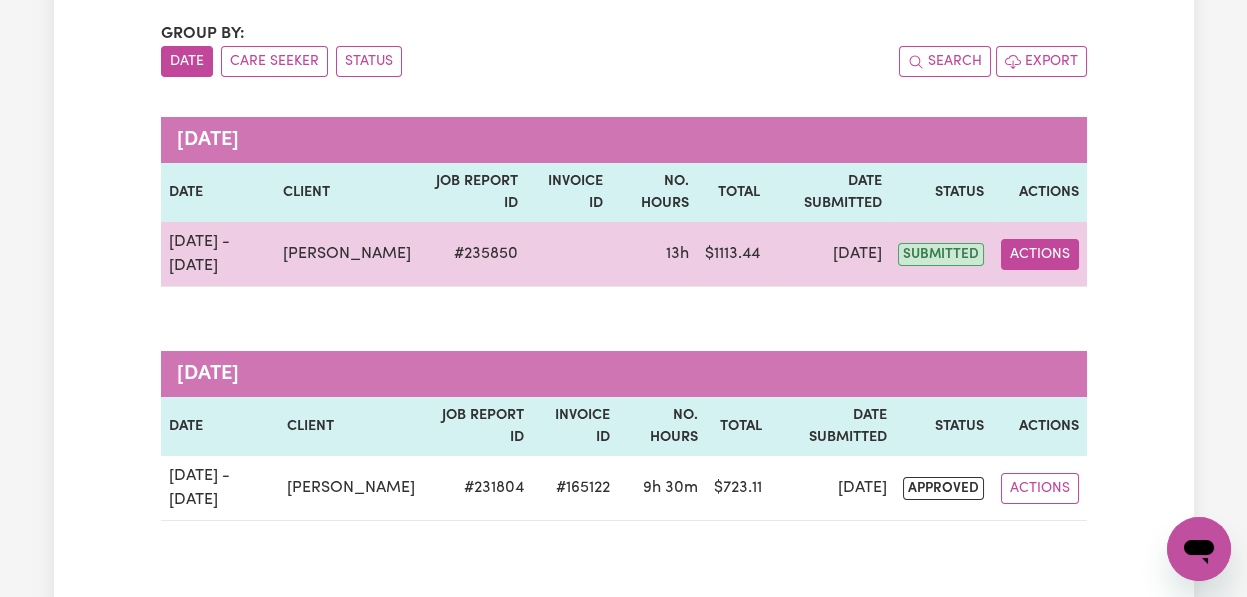 click on "Actions" at bounding box center [1040, 254] 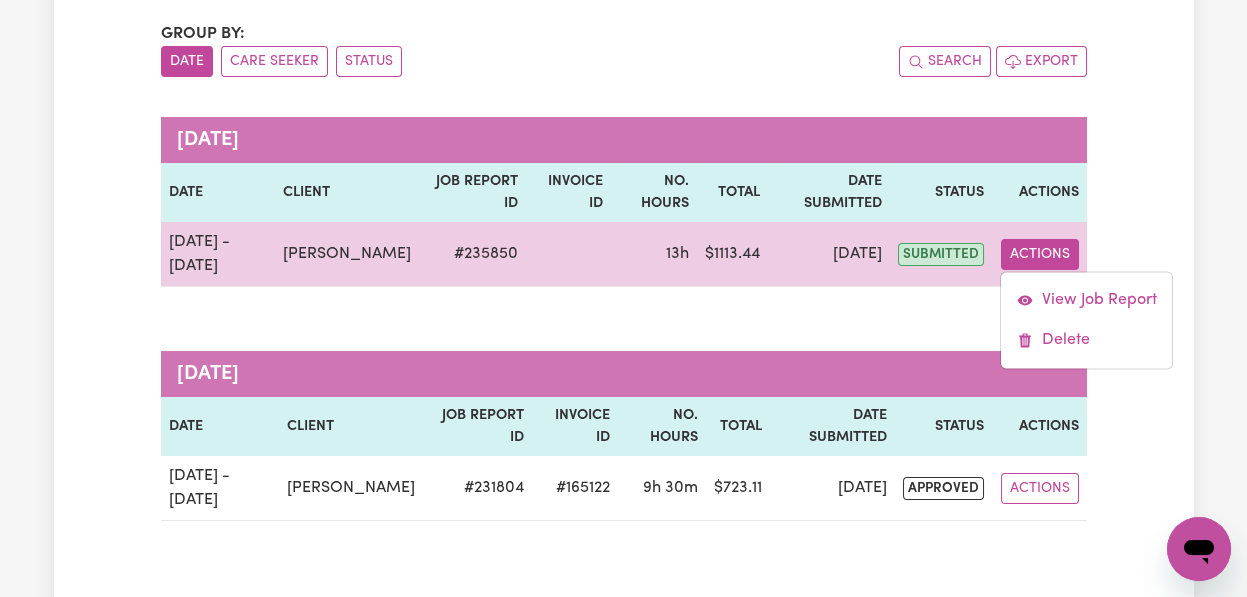 click on "Actions" at bounding box center (1040, 254) 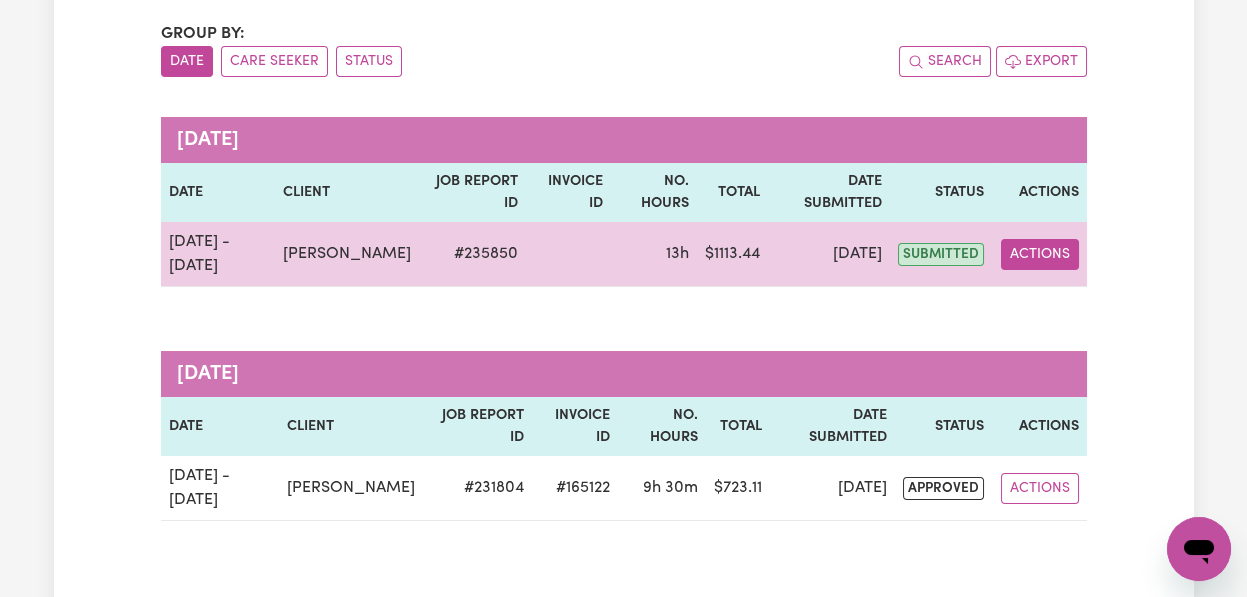 click on "Actions" at bounding box center (1040, 254) 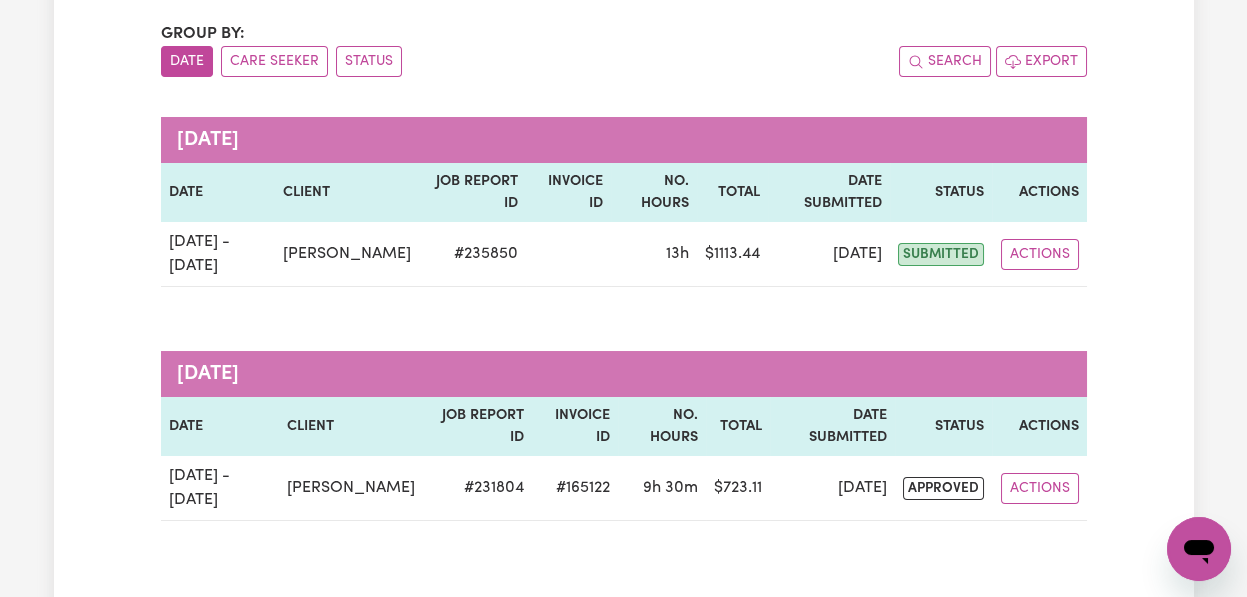 click on "Actions" at bounding box center (1040, 254) 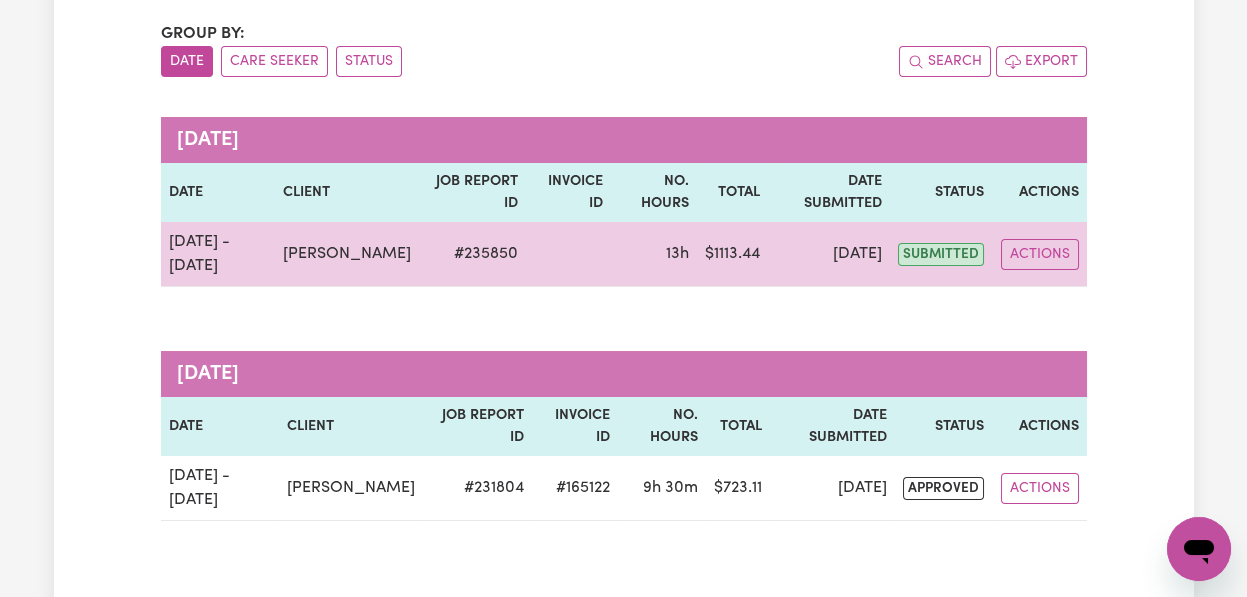 click on "Actions" at bounding box center [1040, 254] 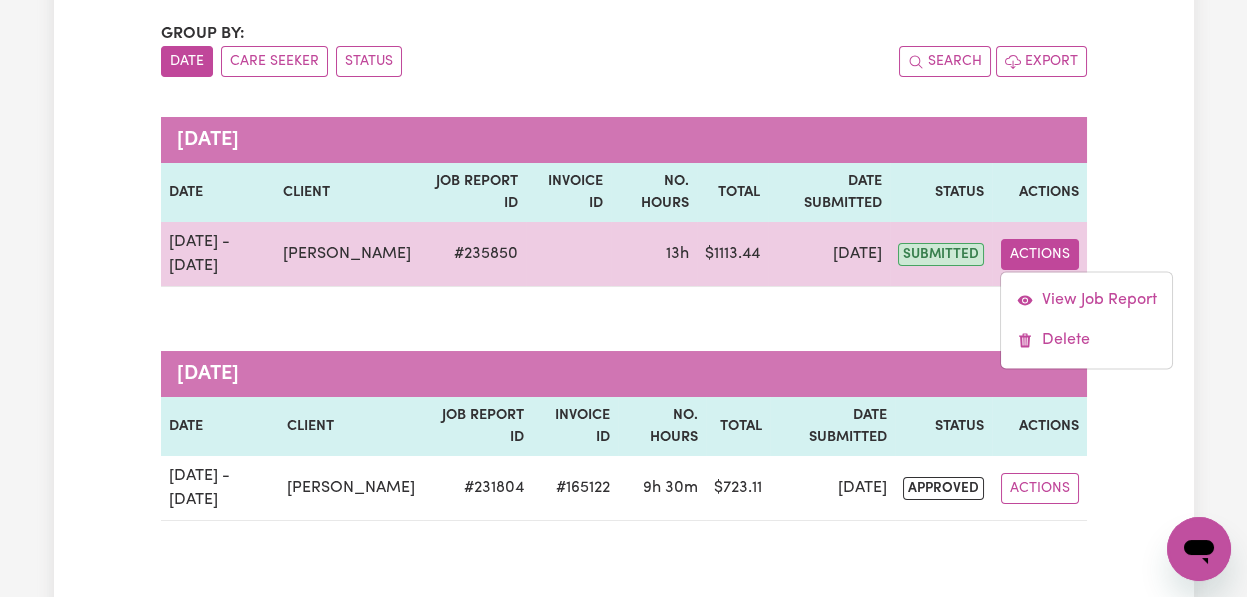 click on "Actions" at bounding box center [1040, 254] 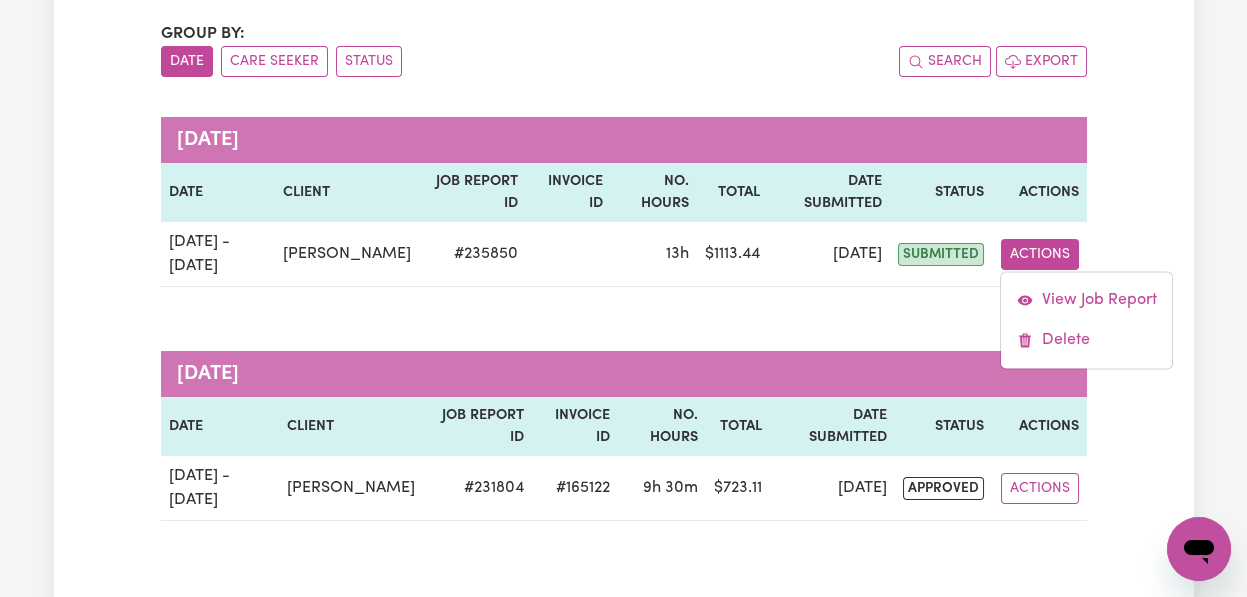 click on "Actions" at bounding box center (1040, 254) 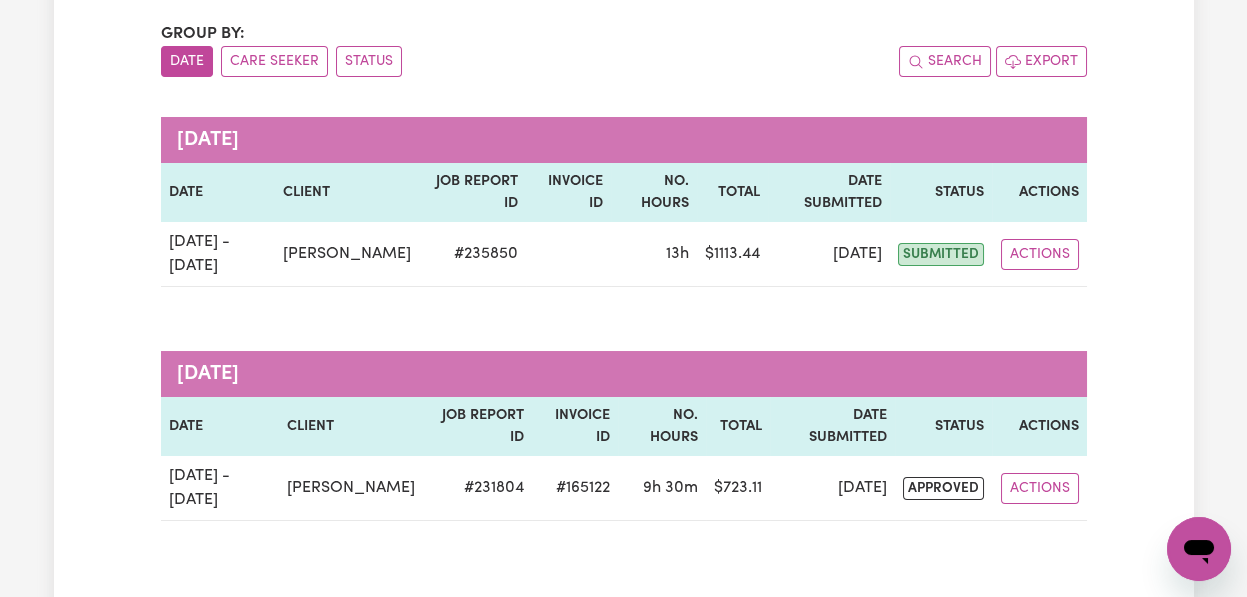 click on "Actions" at bounding box center (1040, 254) 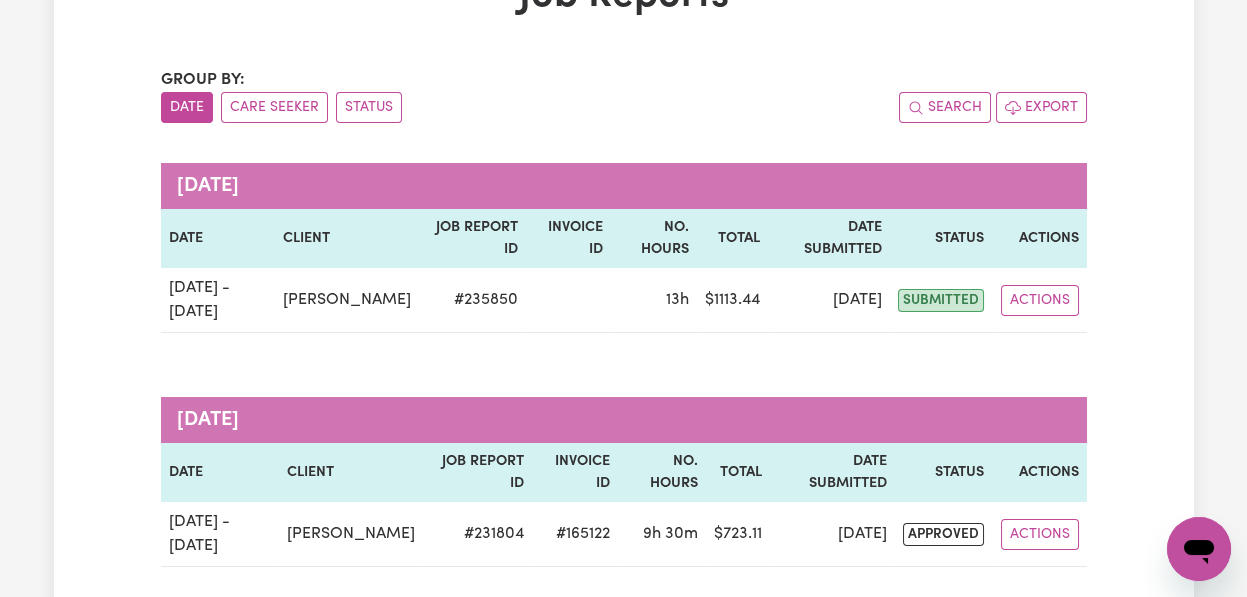 scroll, scrollTop: 300, scrollLeft: 0, axis: vertical 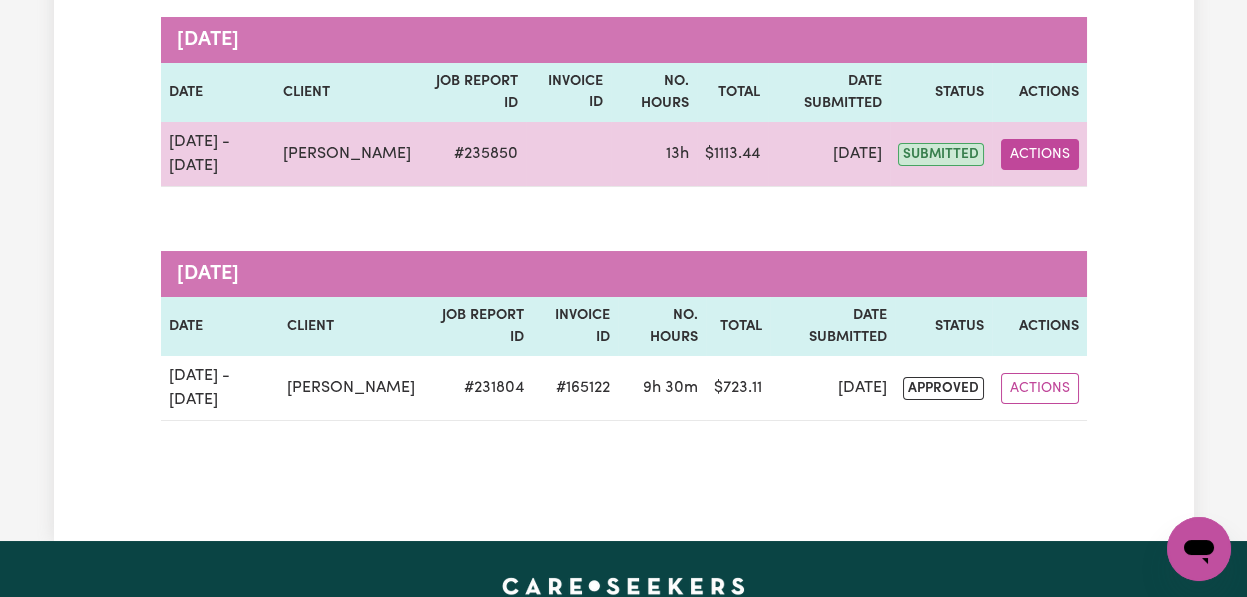 type 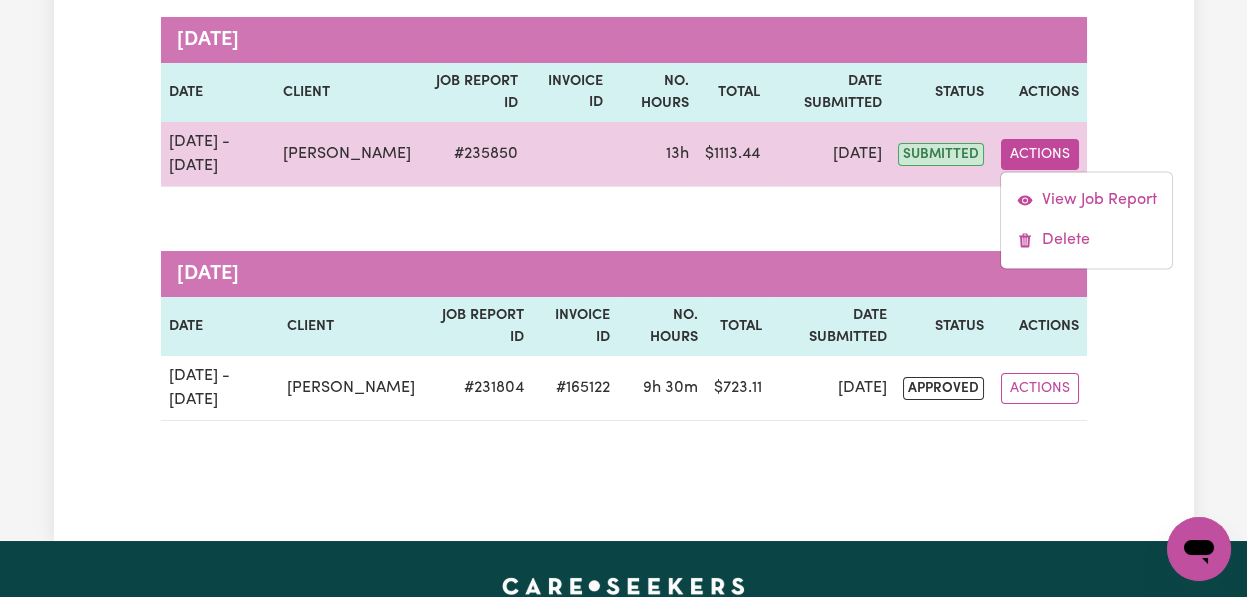 click on "Actions" at bounding box center (1040, 154) 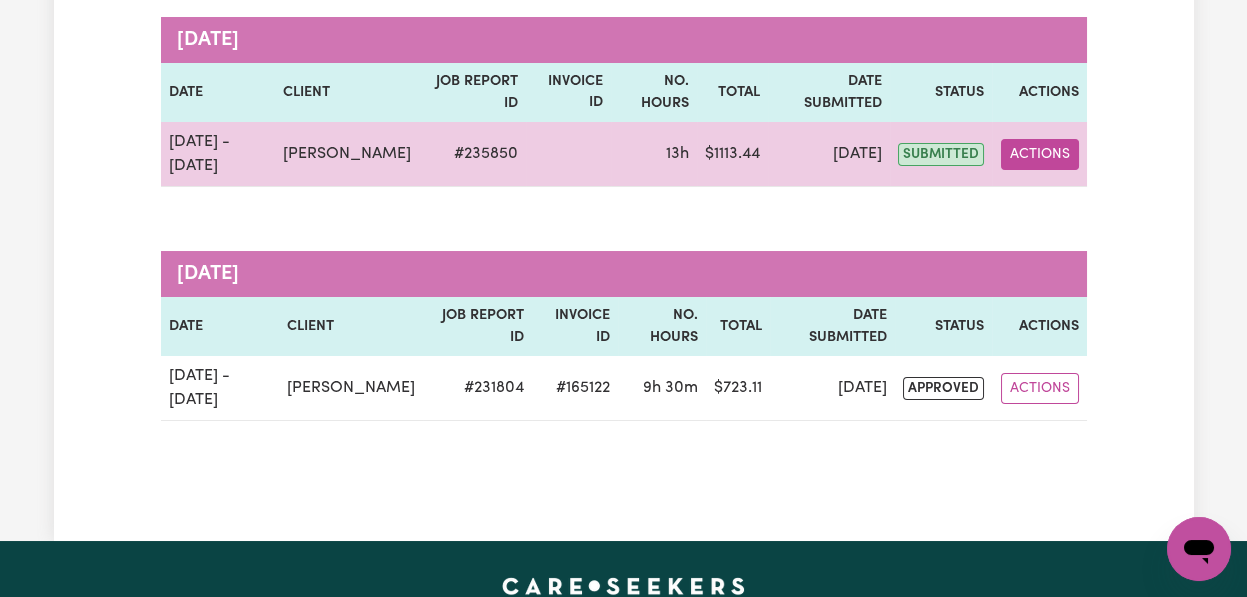 click on "Actions" at bounding box center [1040, 154] 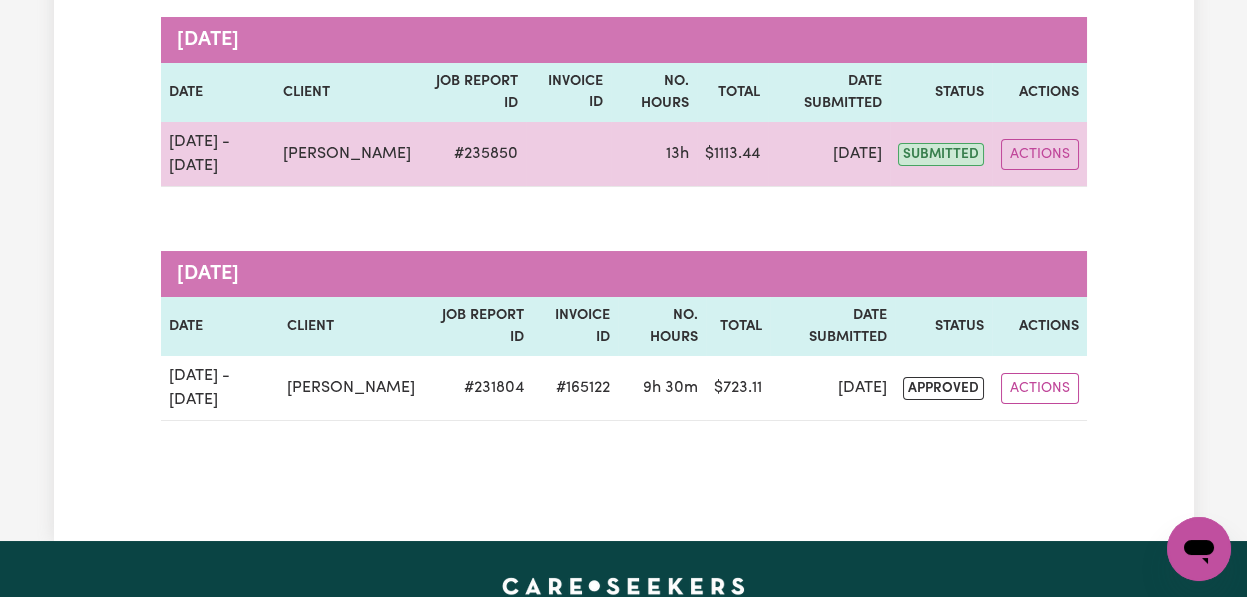 click on "Actions" at bounding box center (1040, 154) 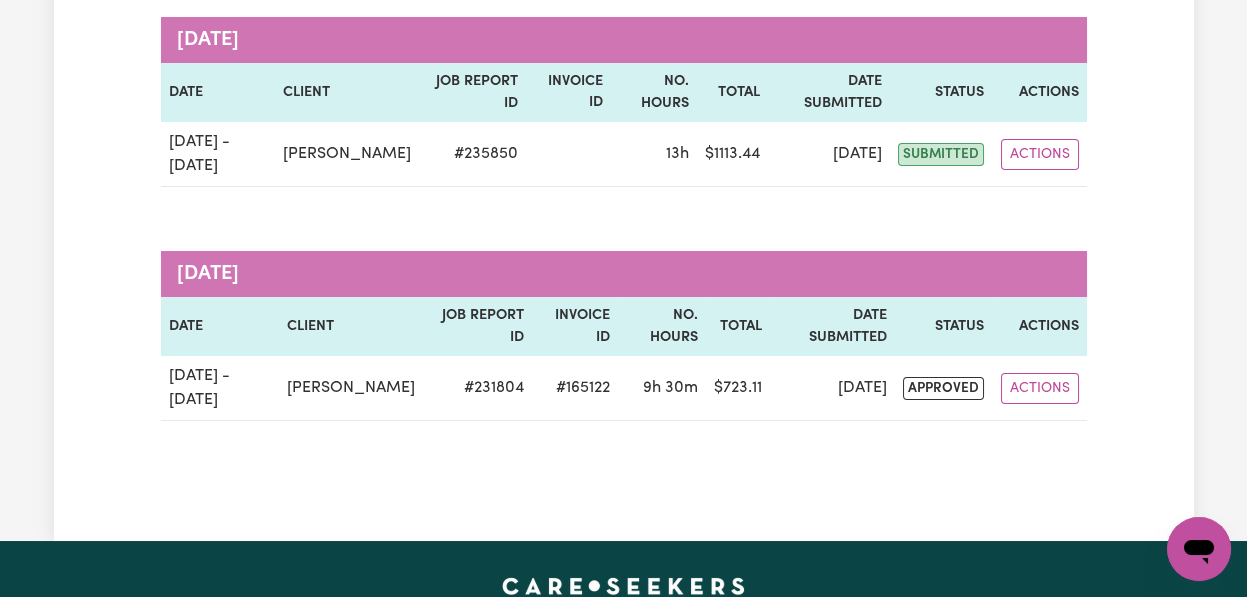 click on "Actions" at bounding box center [1040, 154] 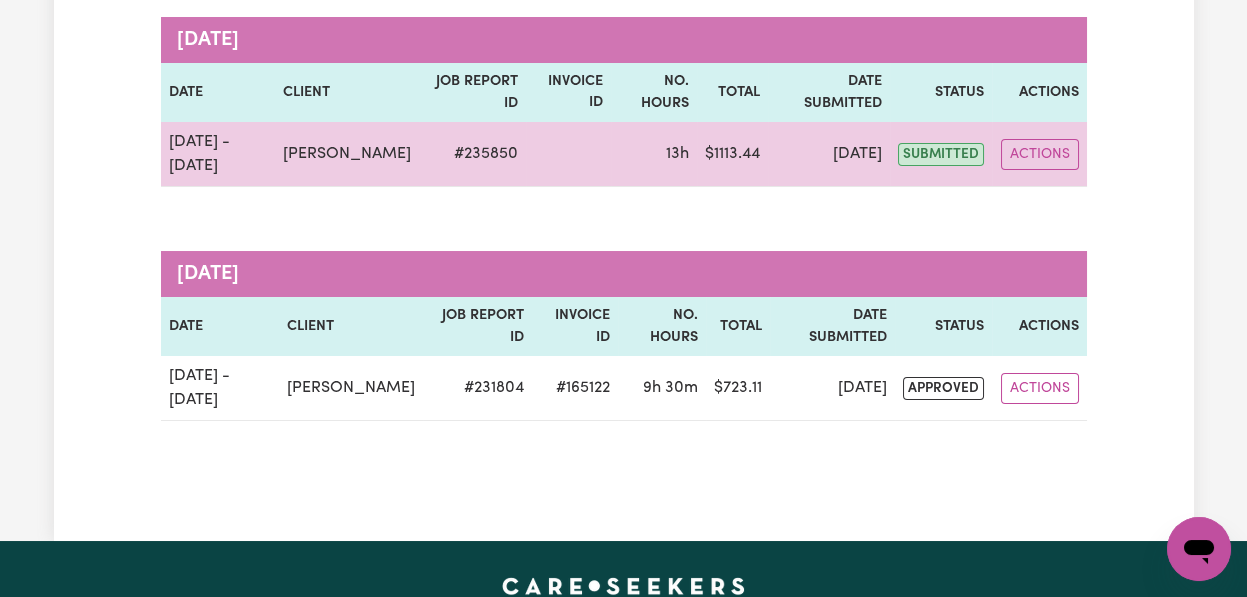 click on "Actions" at bounding box center [1040, 154] 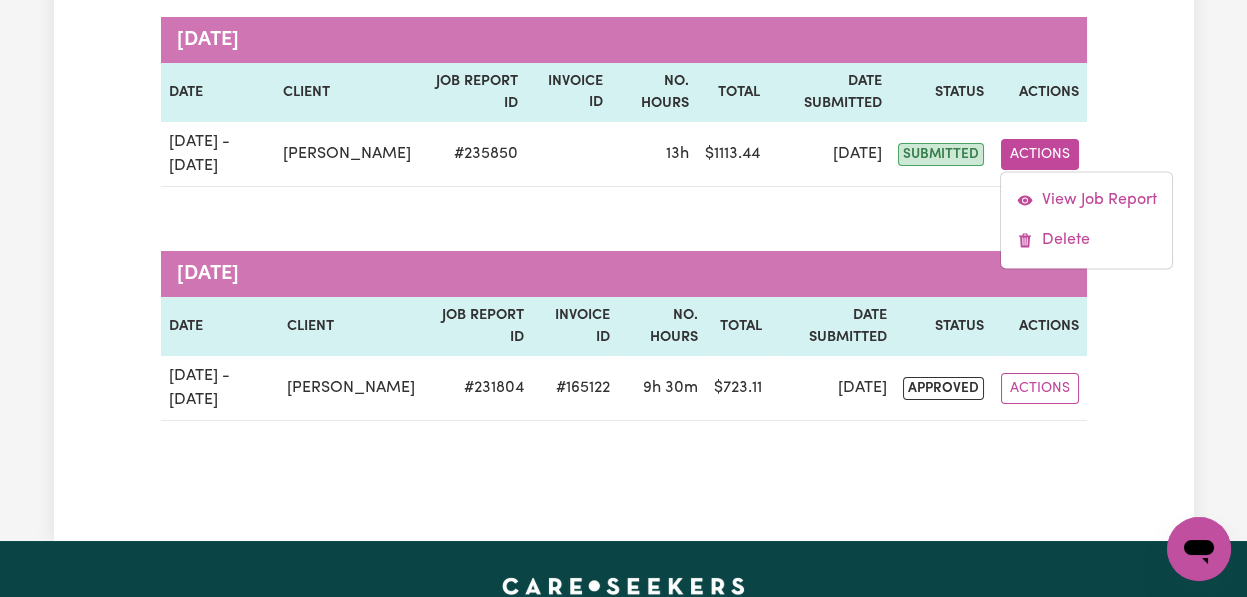 click on "Actions" at bounding box center (1040, 154) 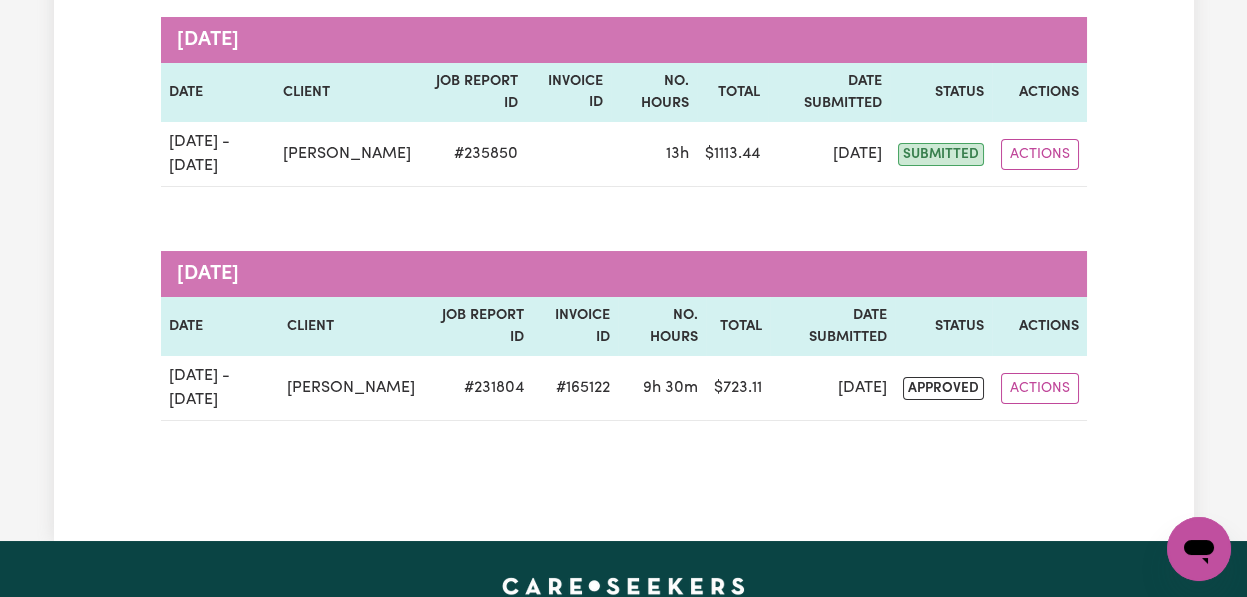 click on "Actions" at bounding box center [1040, 154] 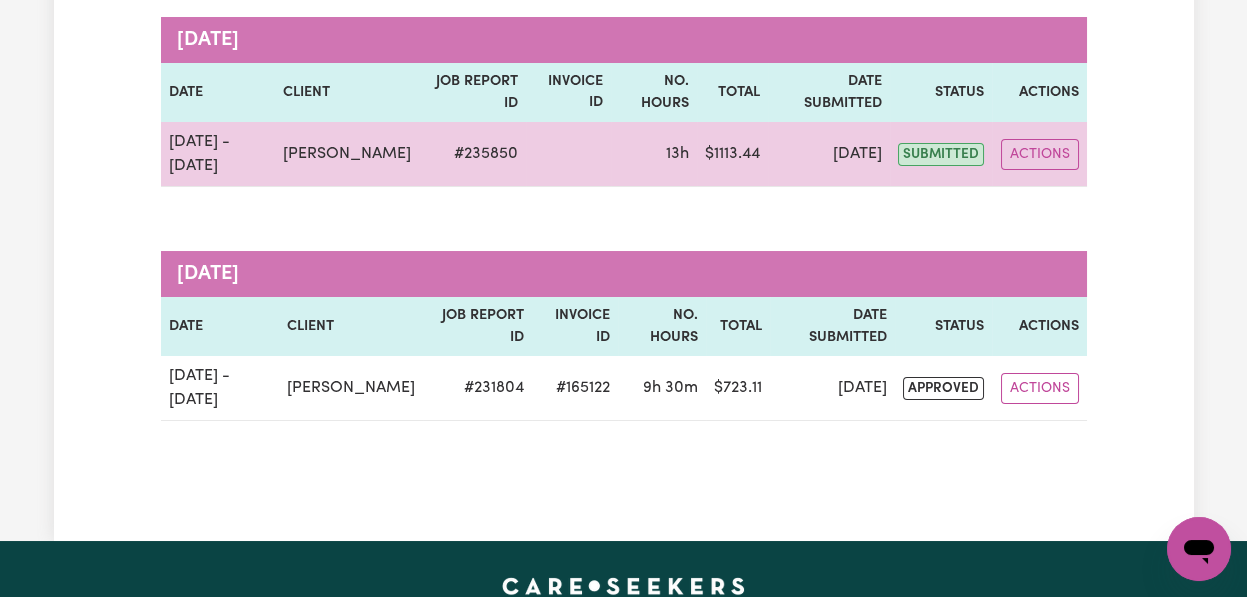 click on "View Job Report" at bounding box center (0, 0) 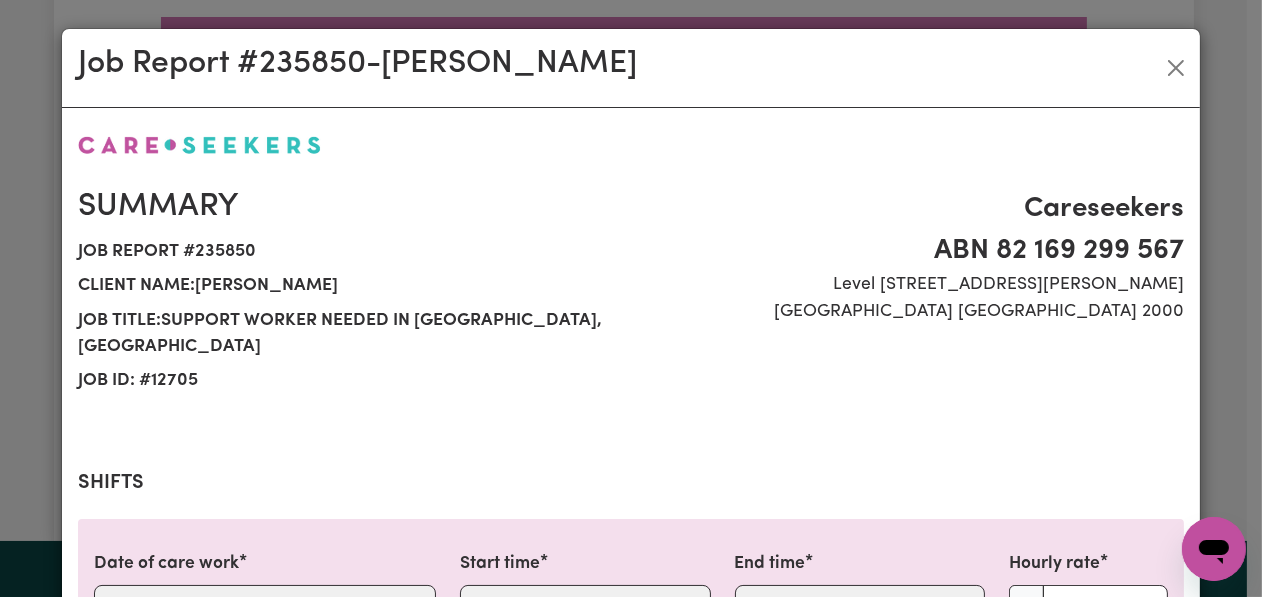 select on "94.12-[DATE]" 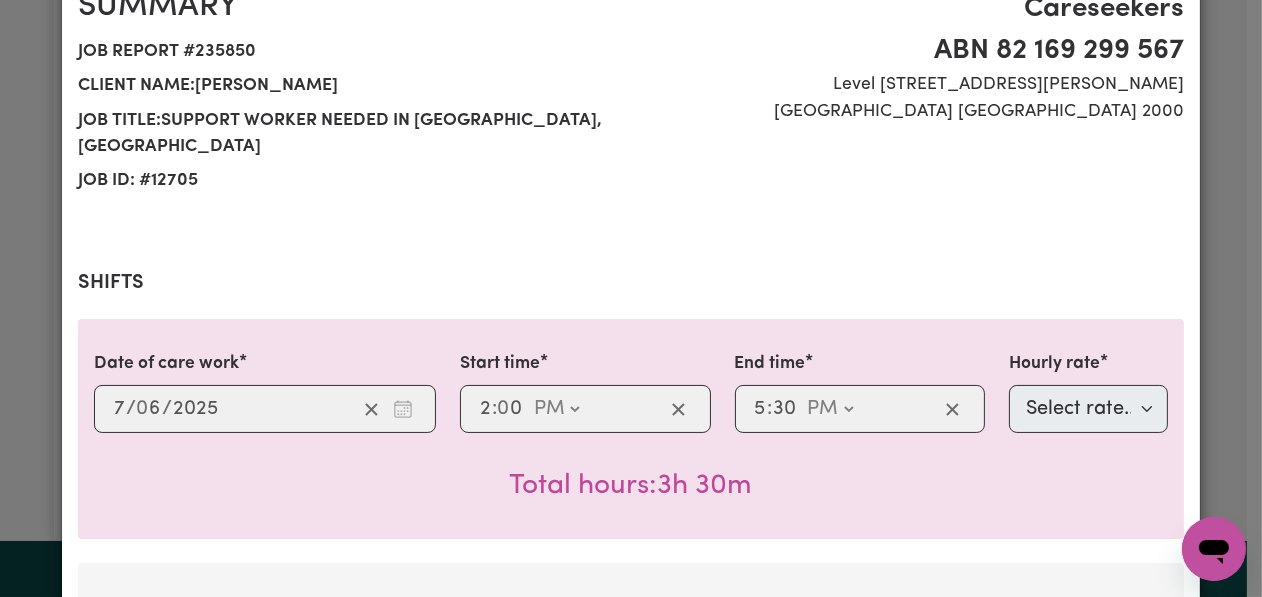 scroll, scrollTop: 0, scrollLeft: 0, axis: both 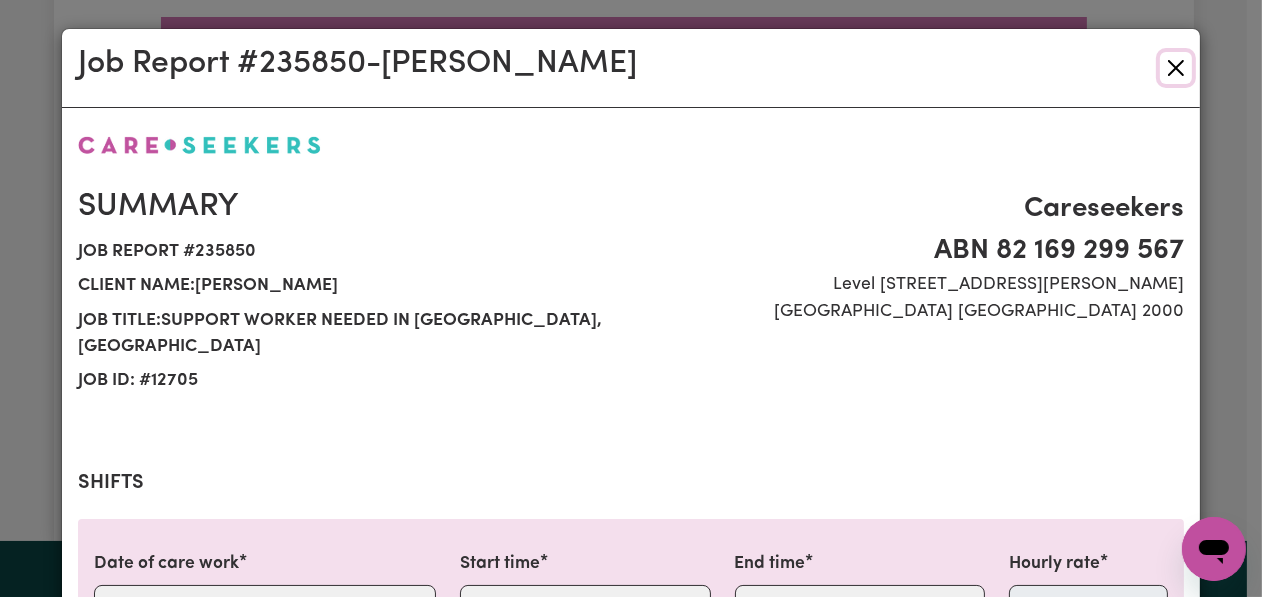 type 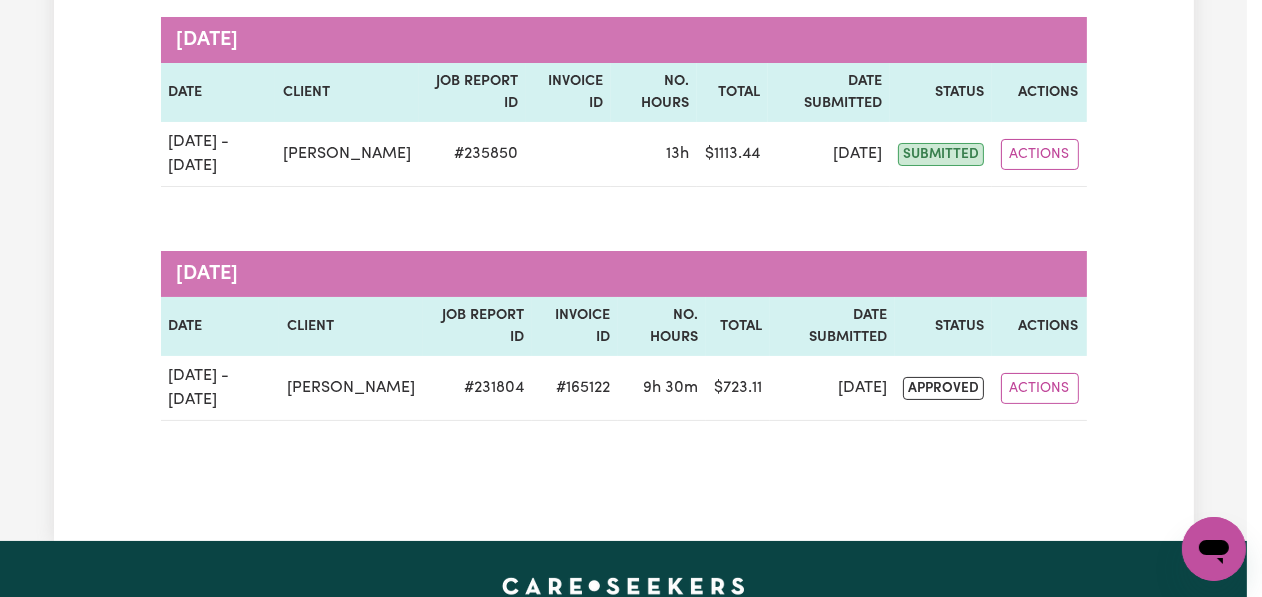 click at bounding box center [1176, 18] 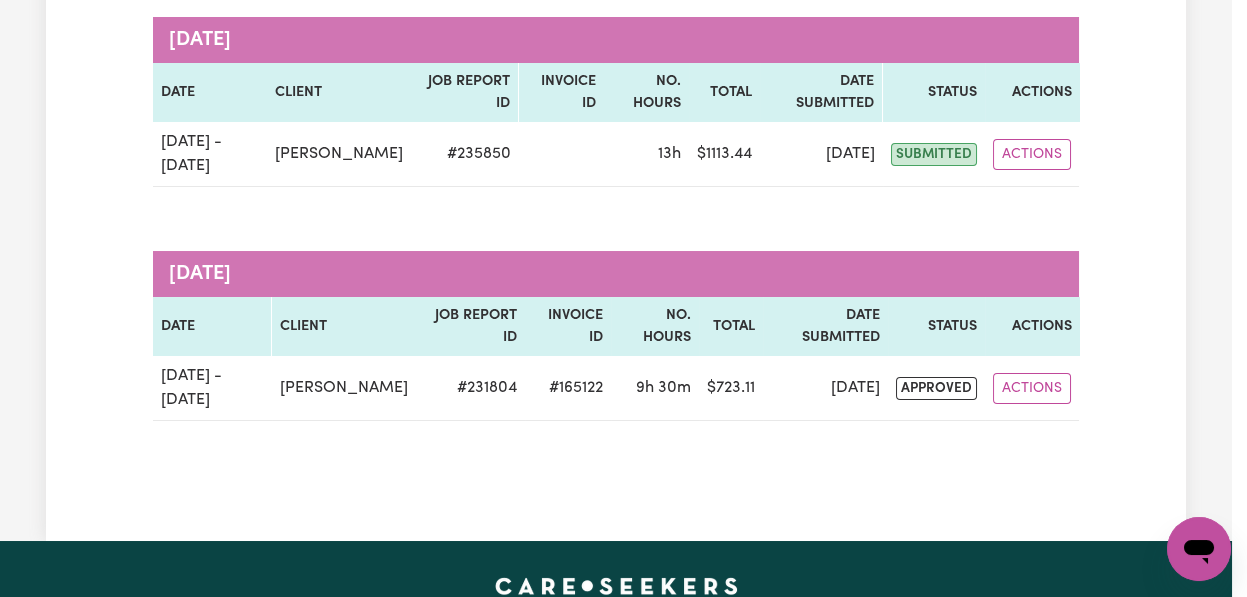 click on "Actions" at bounding box center (1032, 154) 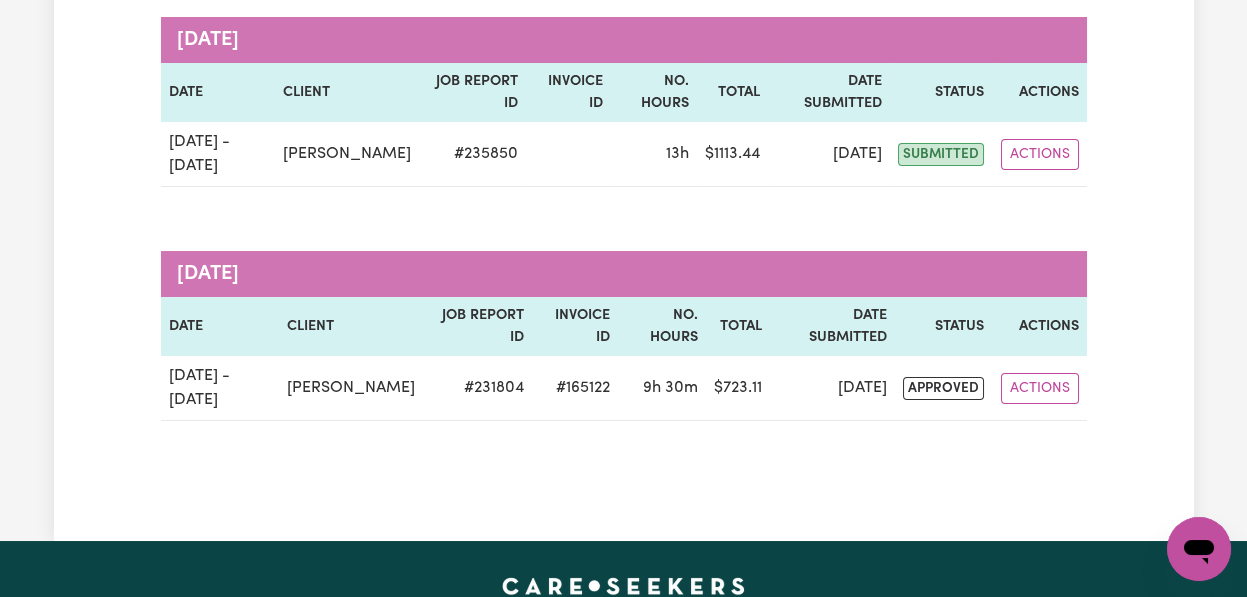 click on "Actions" at bounding box center (1040, 154) 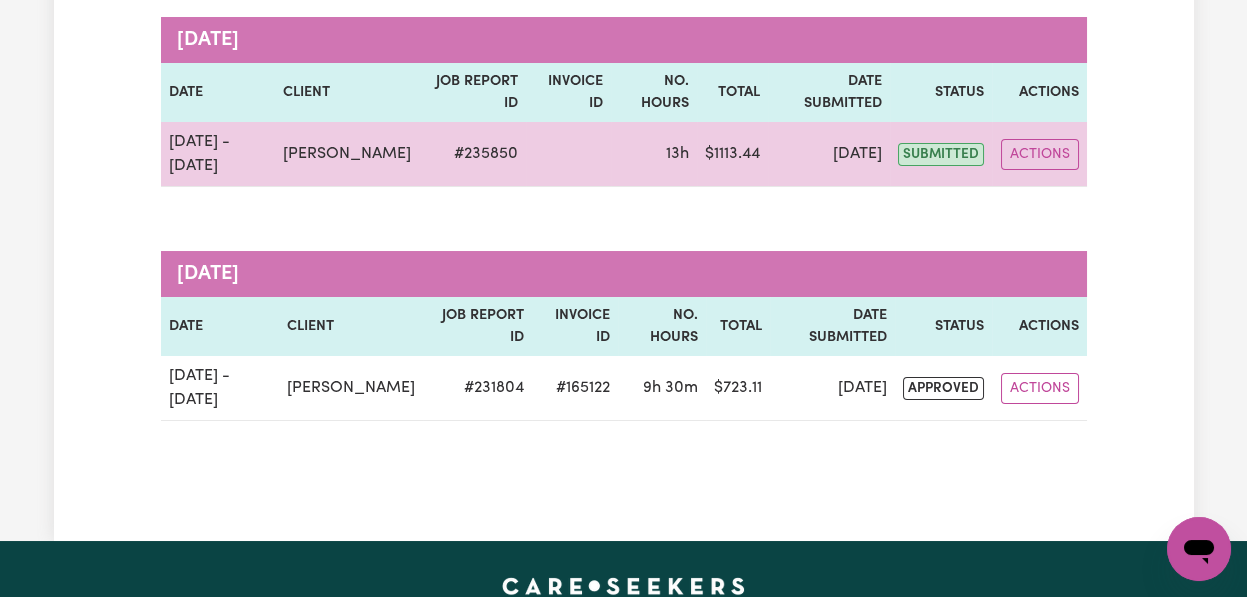 click on "Actions" at bounding box center [1040, 154] 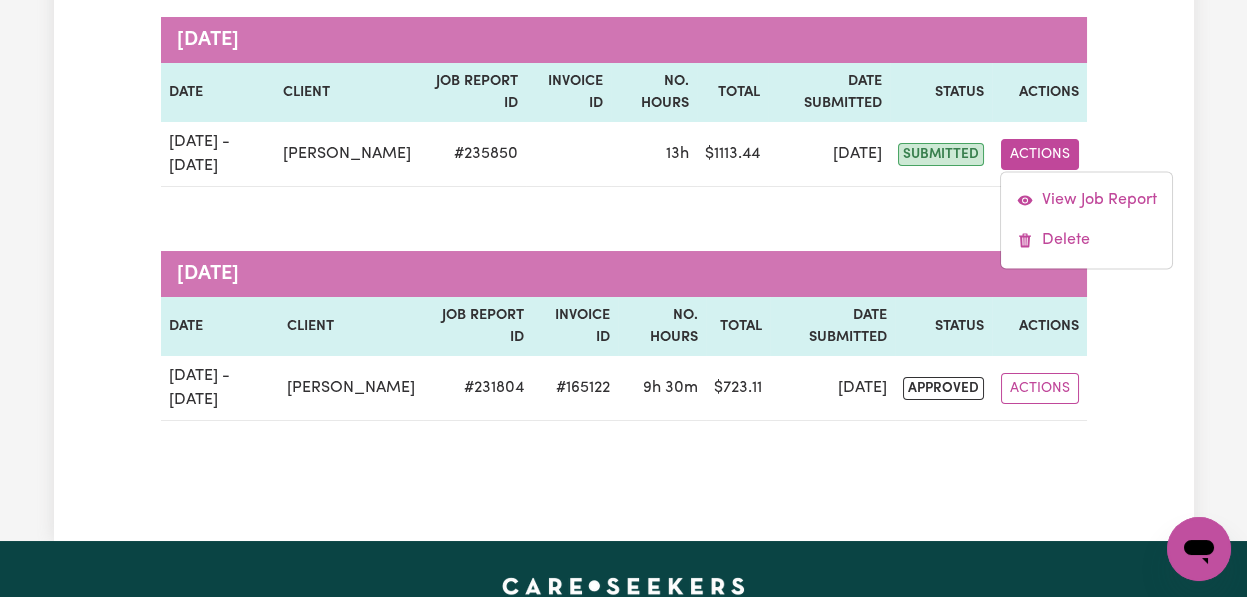 click on "Actions" at bounding box center (1040, 154) 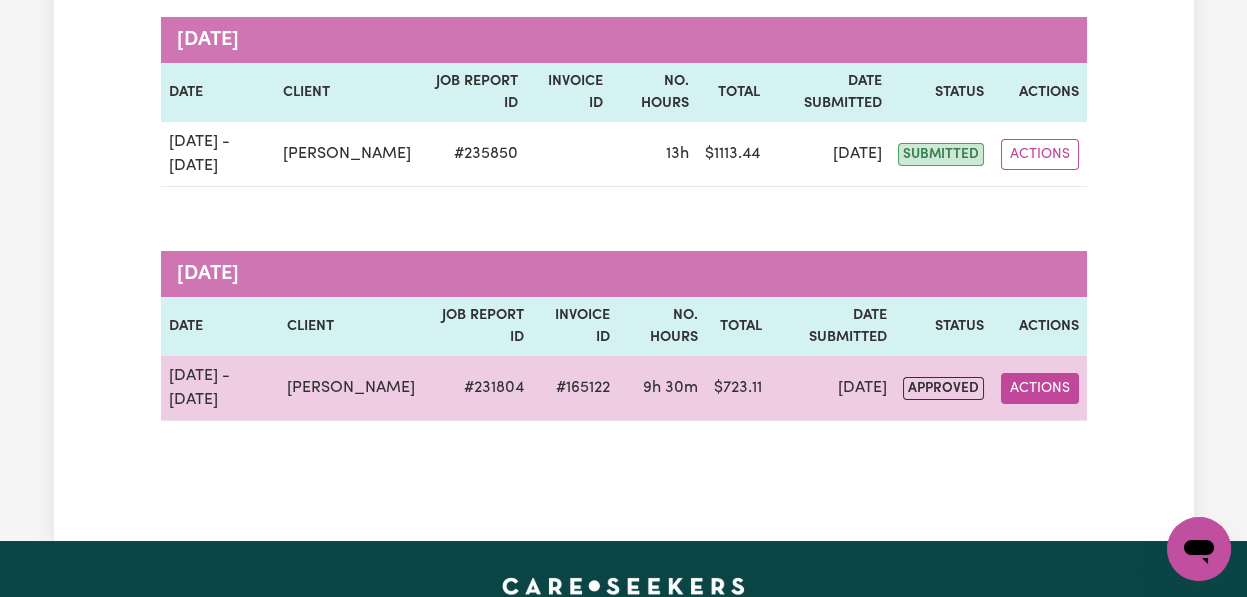 type 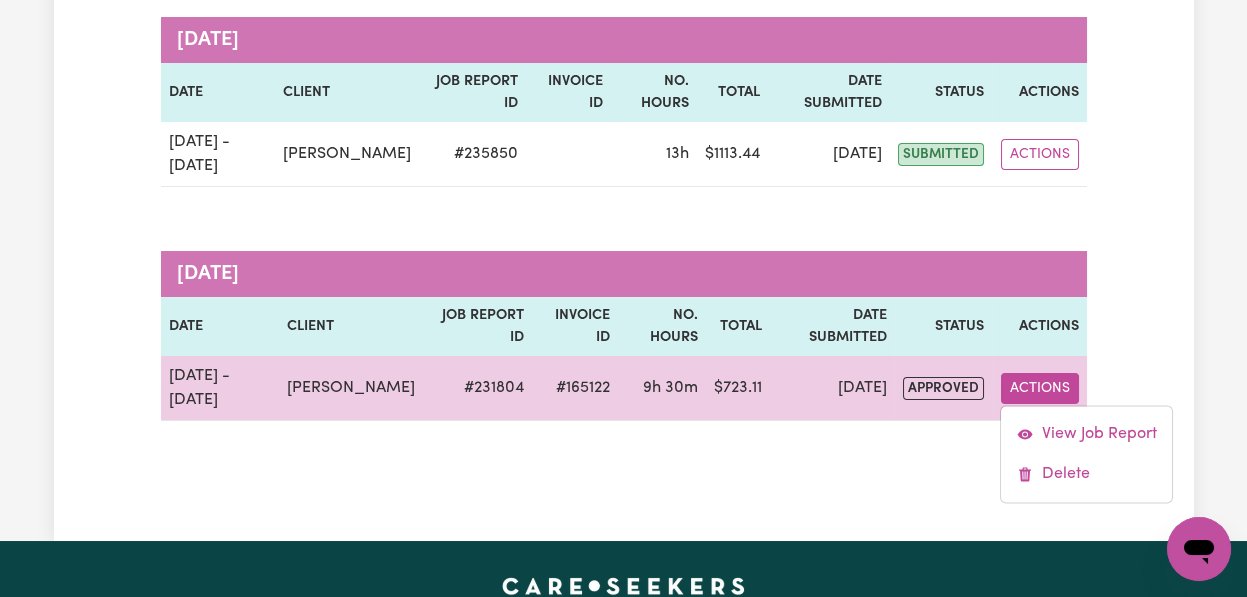 click on "Actions" at bounding box center [1040, 388] 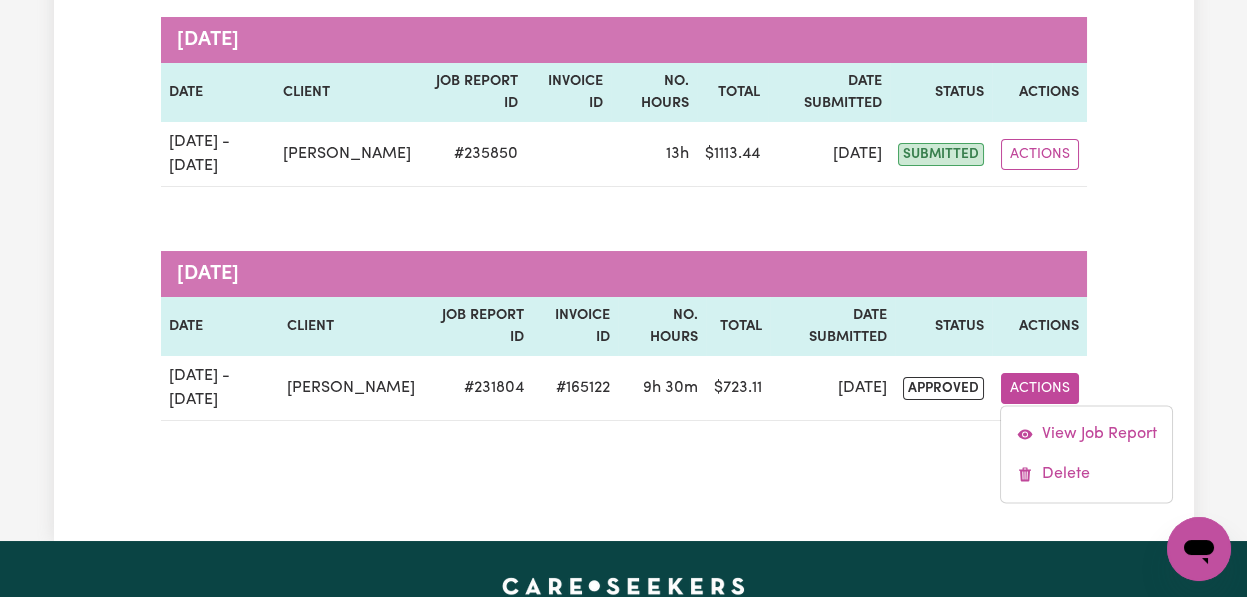 click on "Actions" at bounding box center (1040, 388) 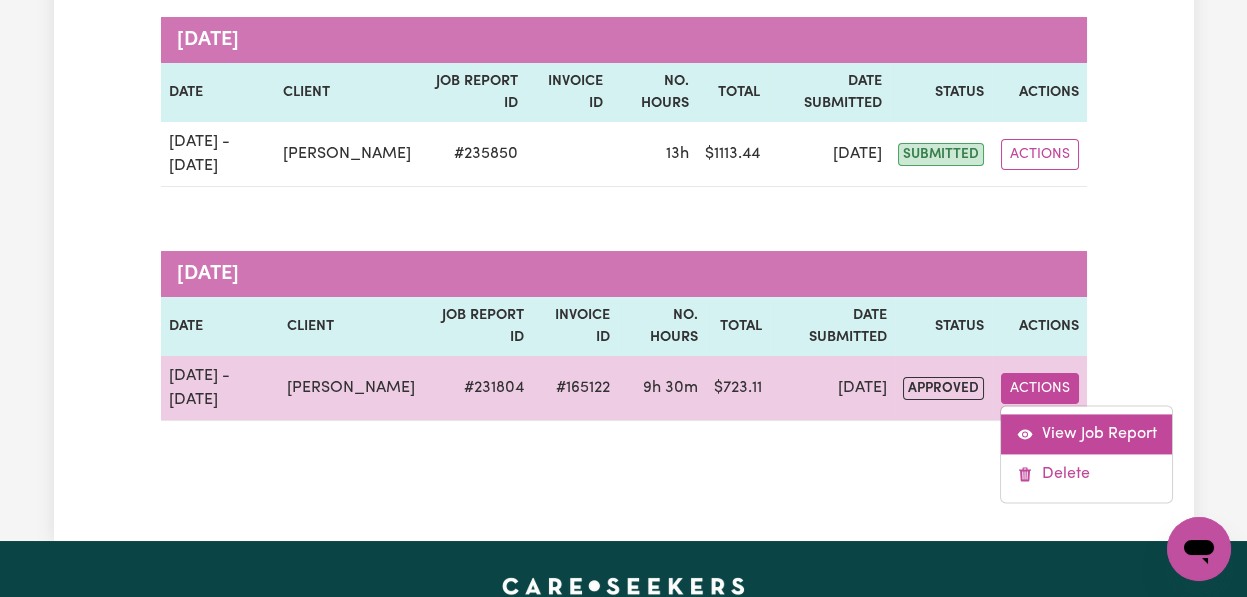 click on "Actions" at bounding box center [1040, 388] 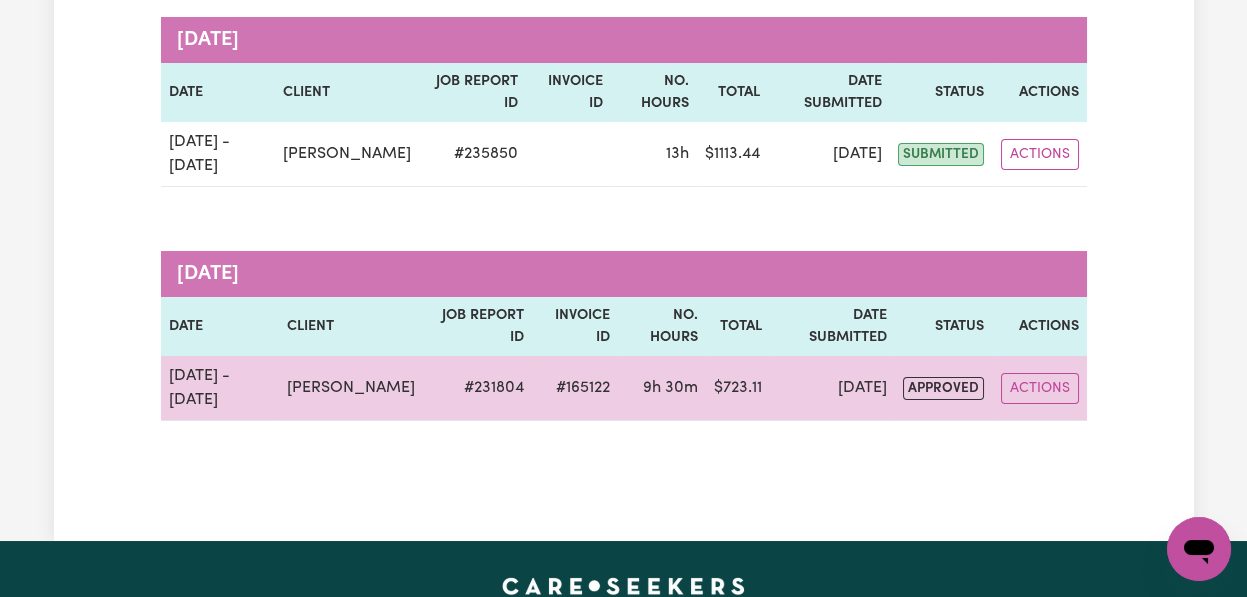 click on "Actions" at bounding box center (1040, 388) 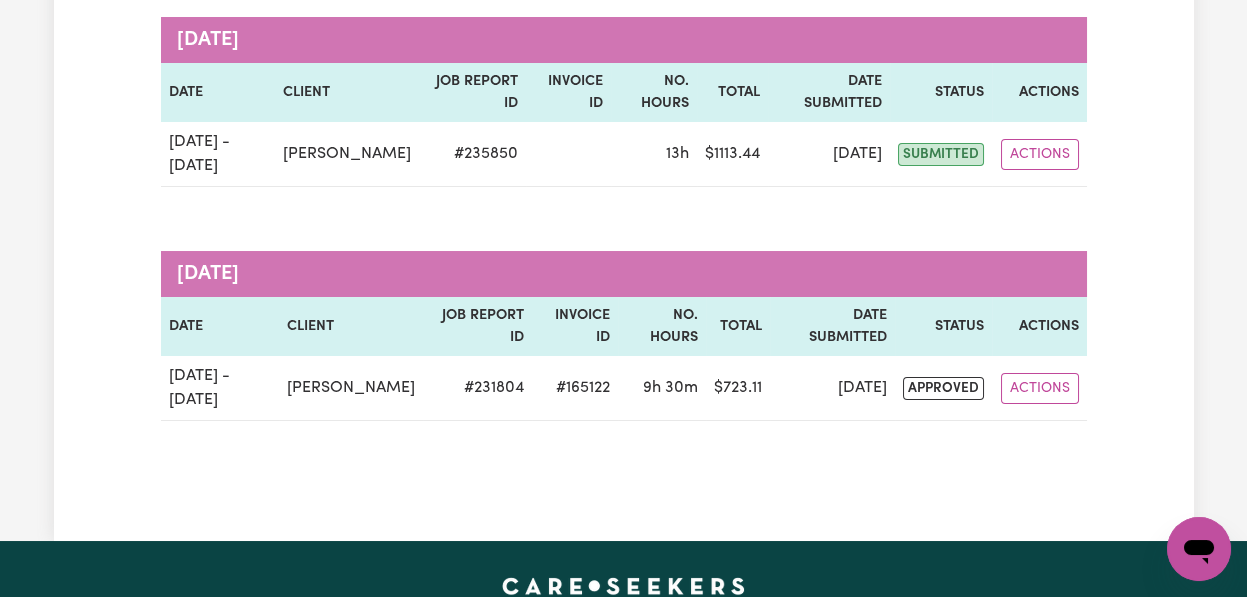 click on "Actions" at bounding box center [1040, 388] 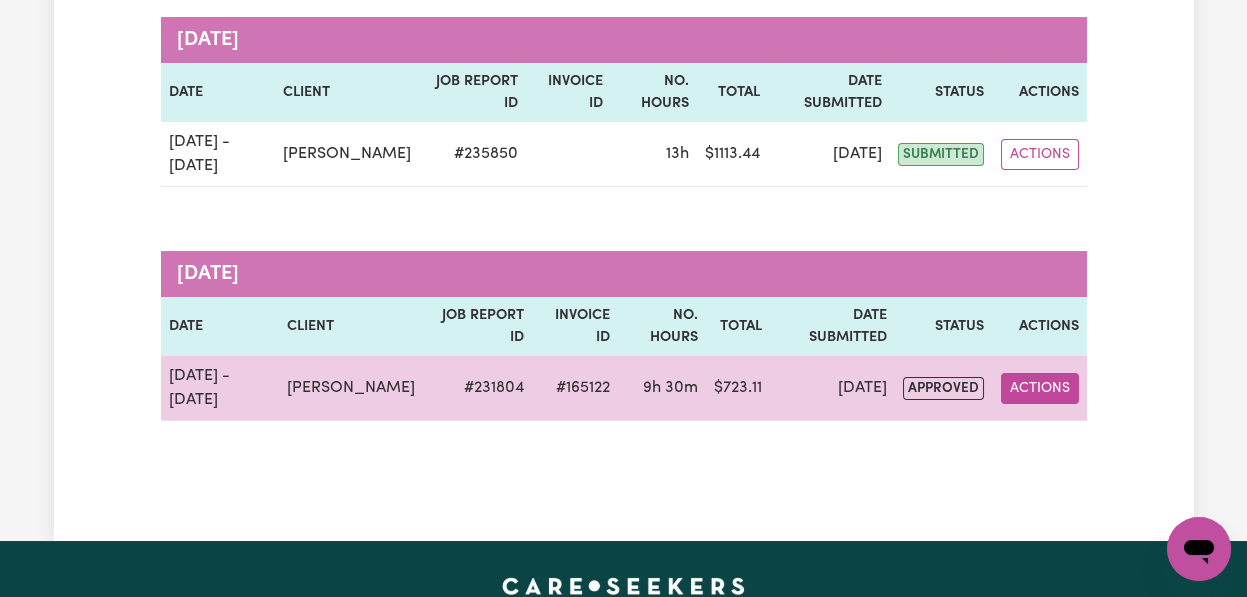 click on "Actions" at bounding box center (1040, 388) 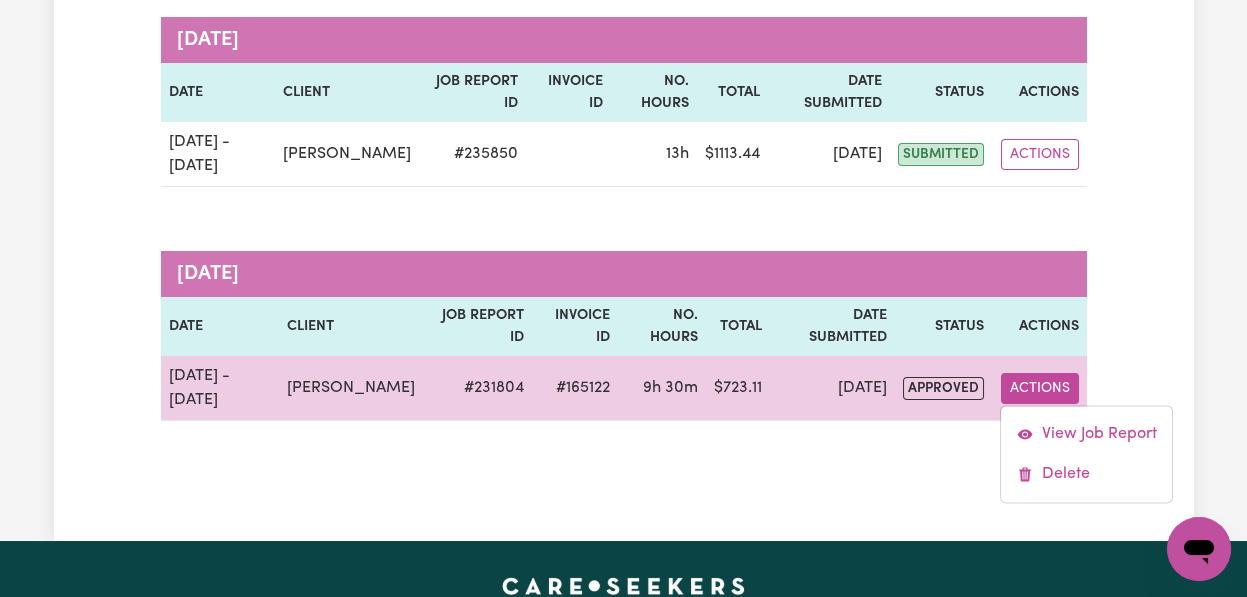 click on "Actions" at bounding box center (1040, 388) 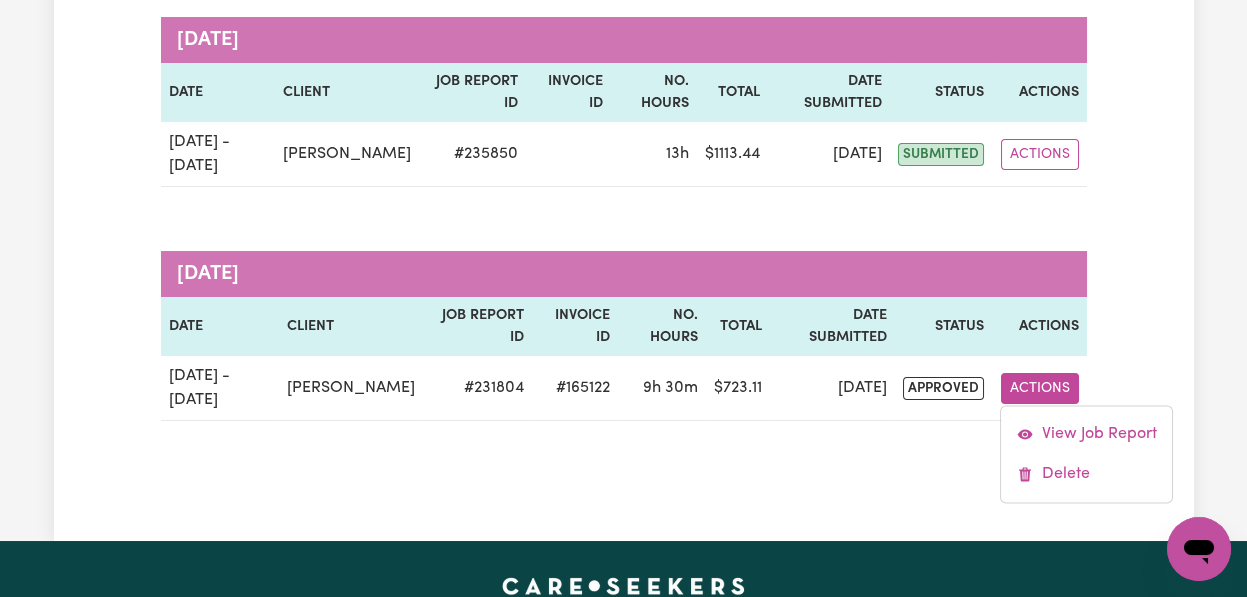 click on "Actions" at bounding box center [1040, 388] 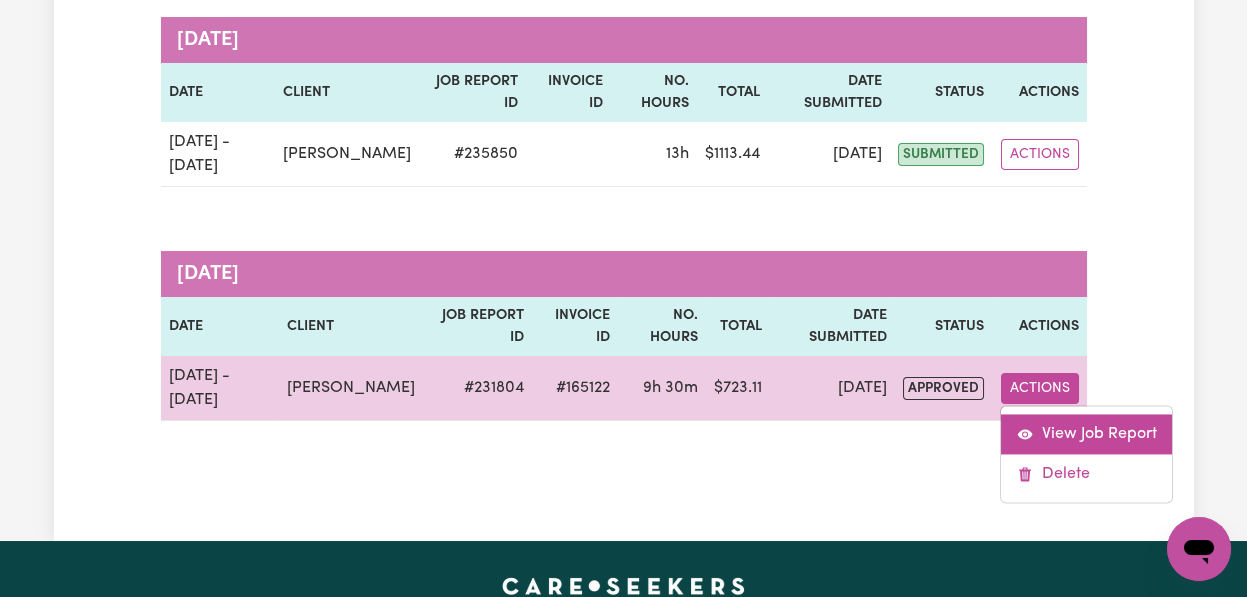 click on "Actions" at bounding box center (1040, 388) 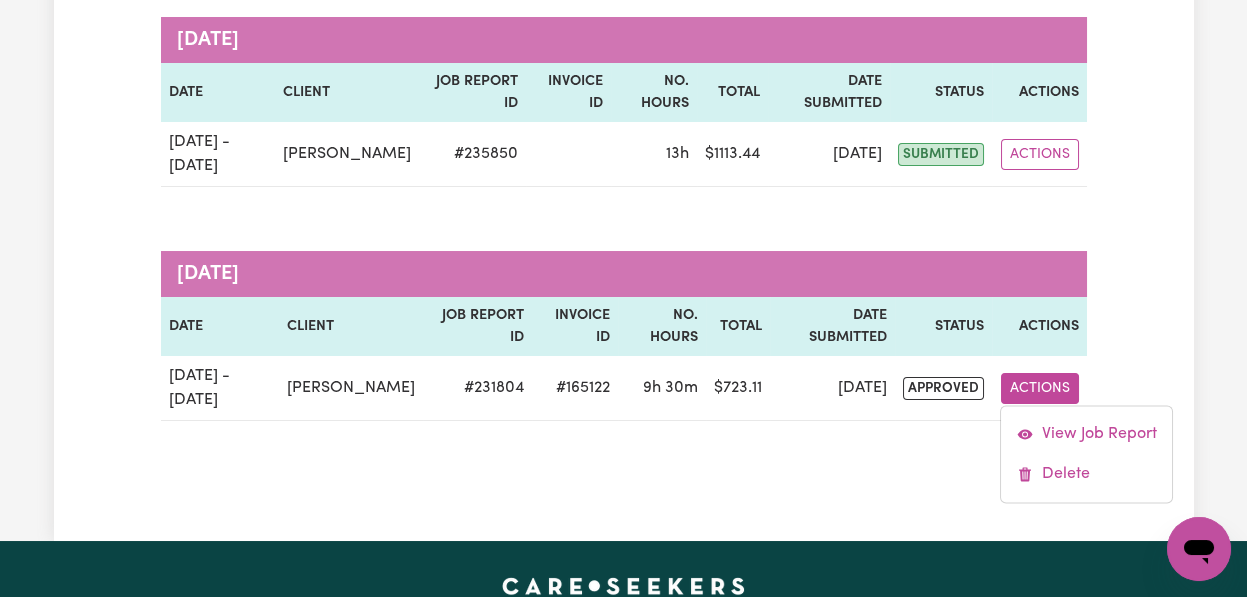 click on "Actions" at bounding box center [1040, 388] 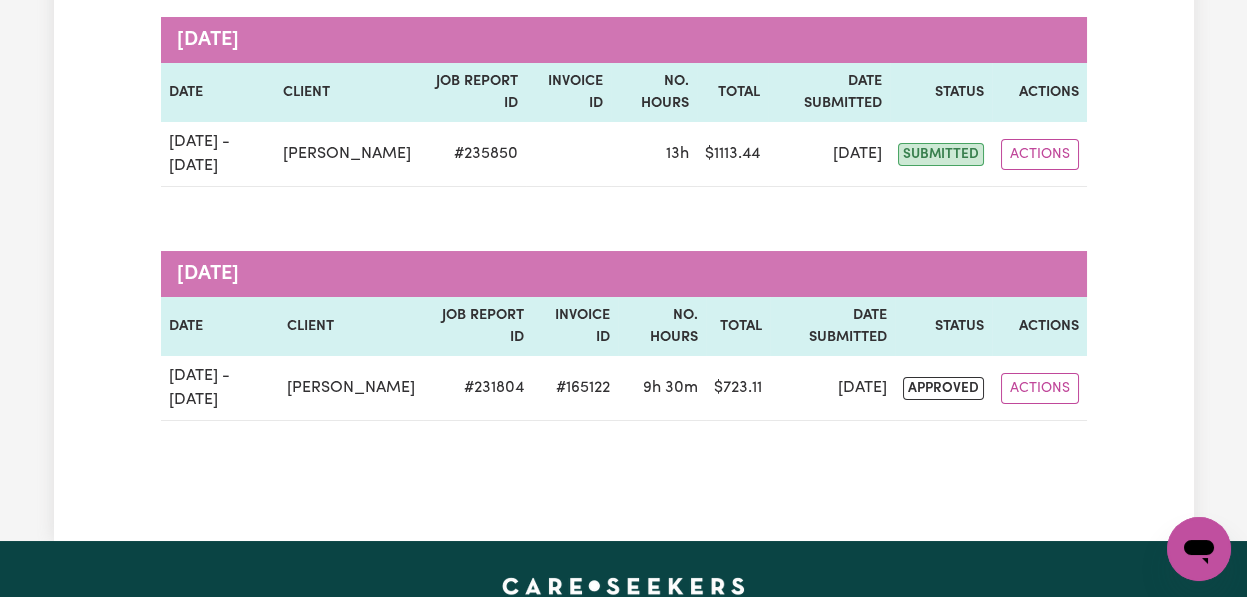 click on "Actions" at bounding box center (1040, 388) 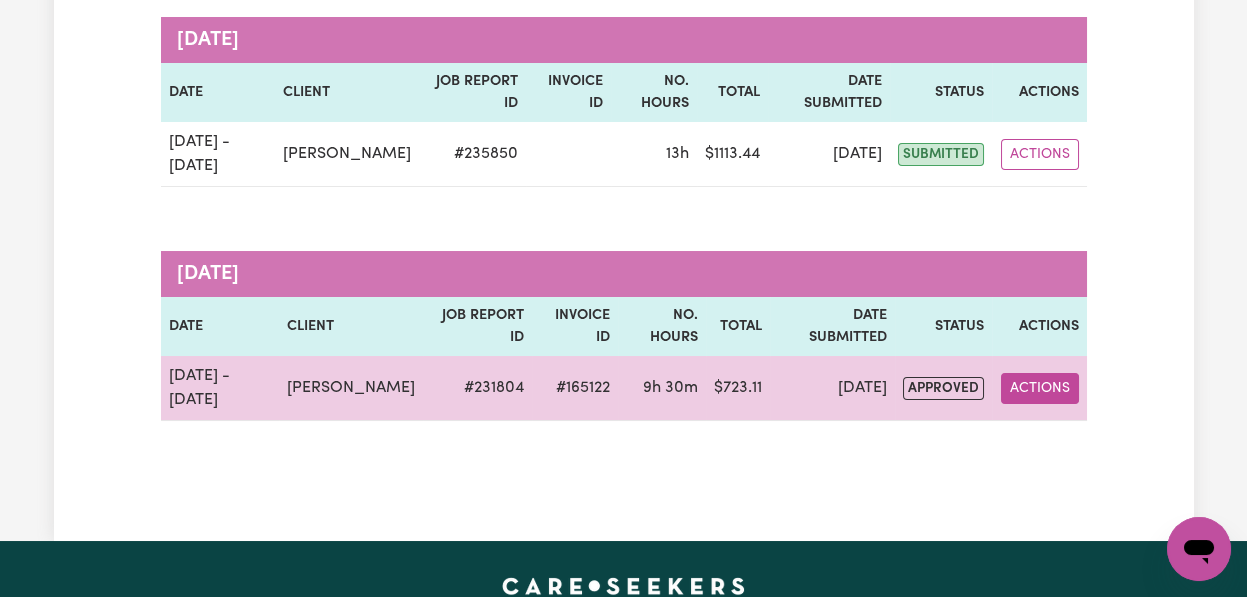 click on "Actions" at bounding box center (1040, 388) 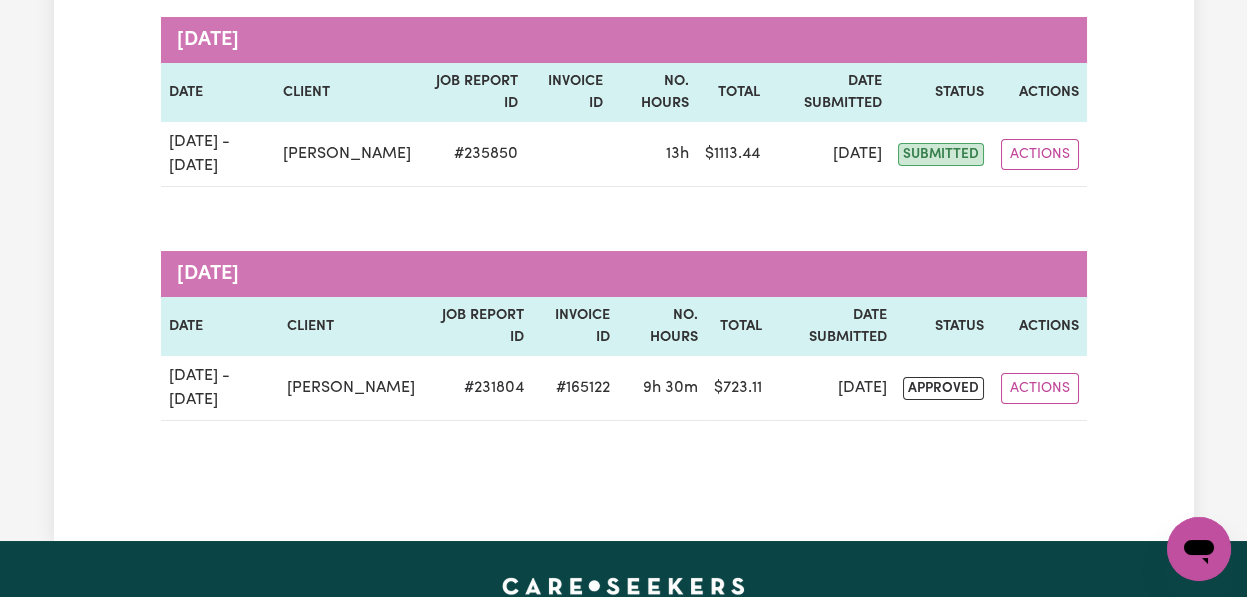 click on "Actions" at bounding box center (1040, 388) 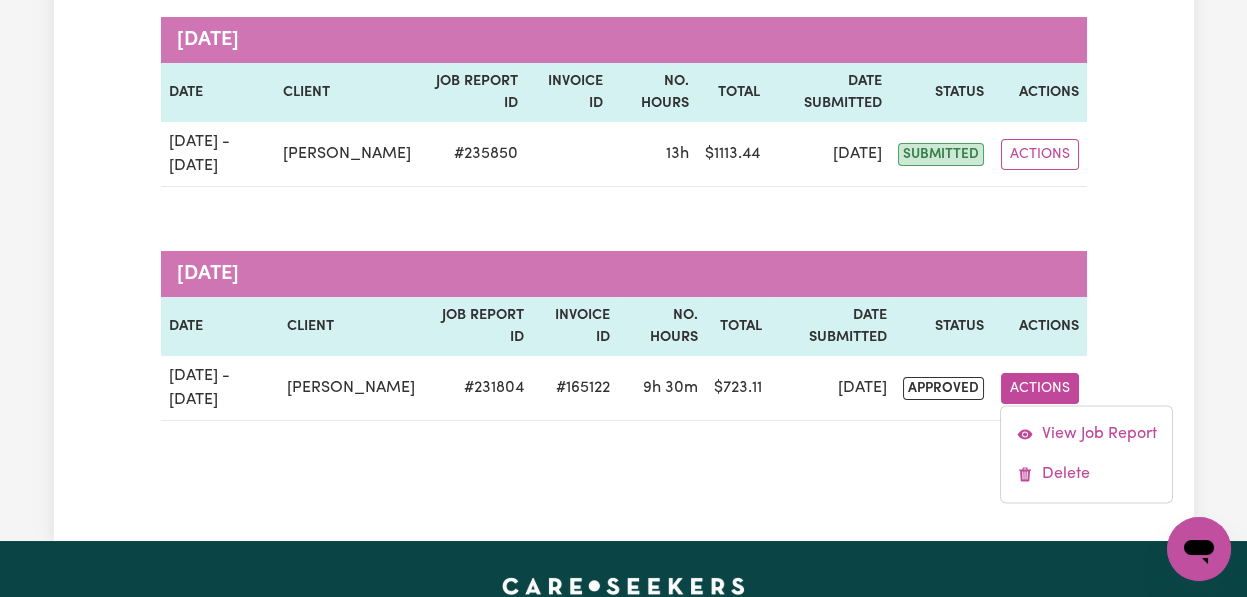 click on "Actions" at bounding box center (1040, 388) 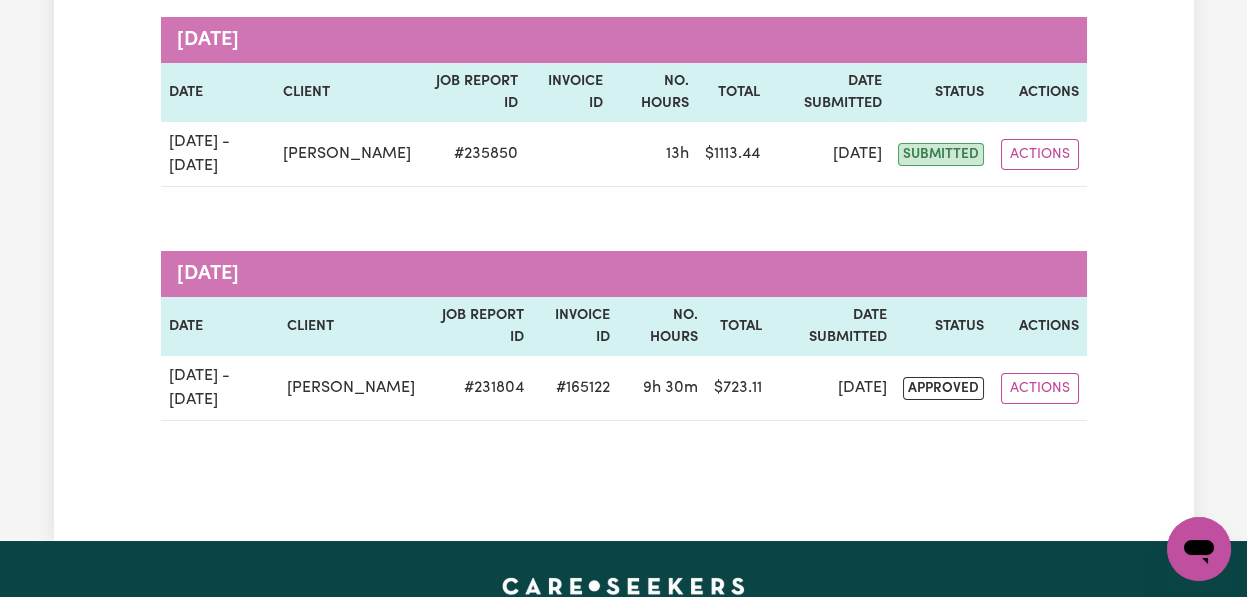 click on "Actions" at bounding box center (1040, 388) 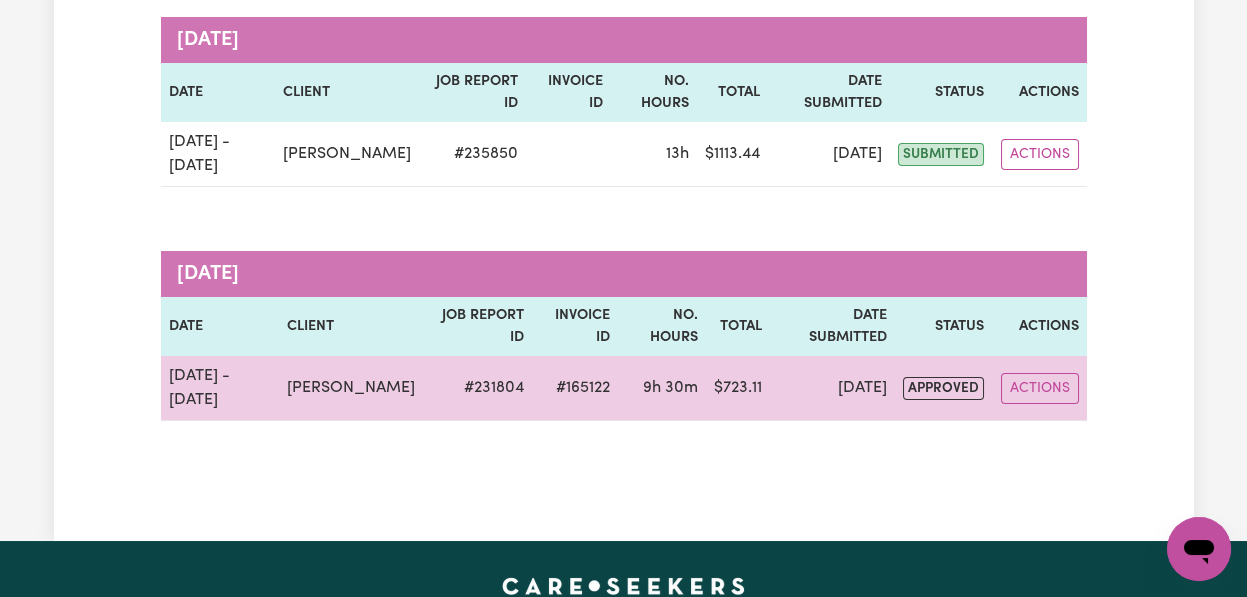 click on "Actions" at bounding box center [1040, 388] 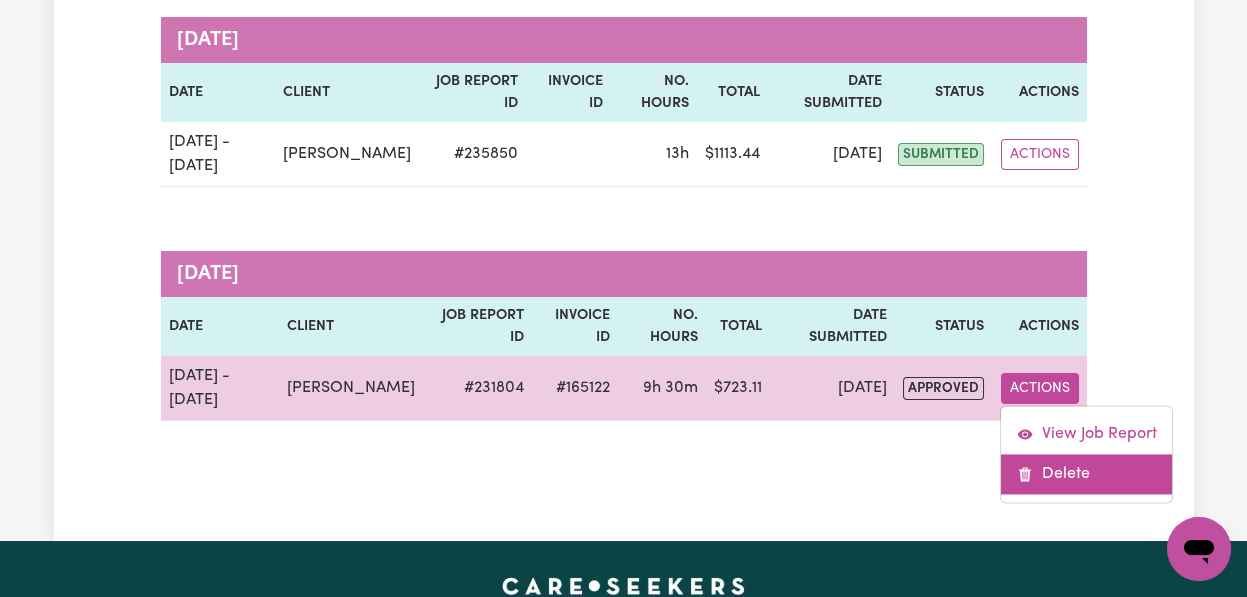 click on "Actions" at bounding box center (1040, 388) 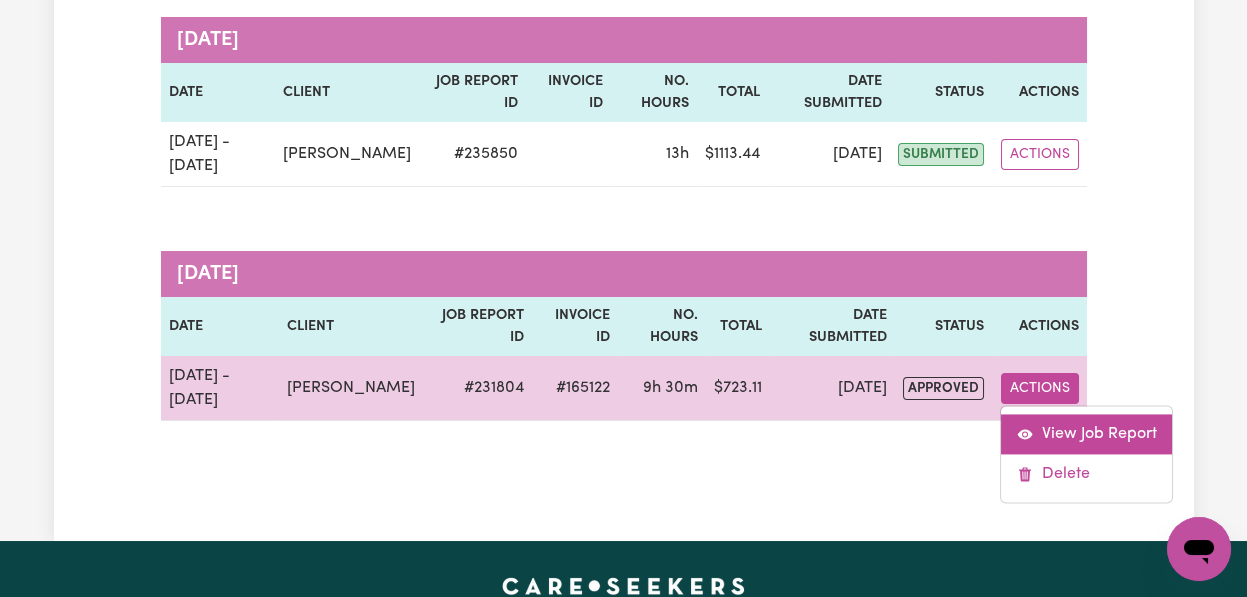 click on "Actions" at bounding box center [1040, 388] 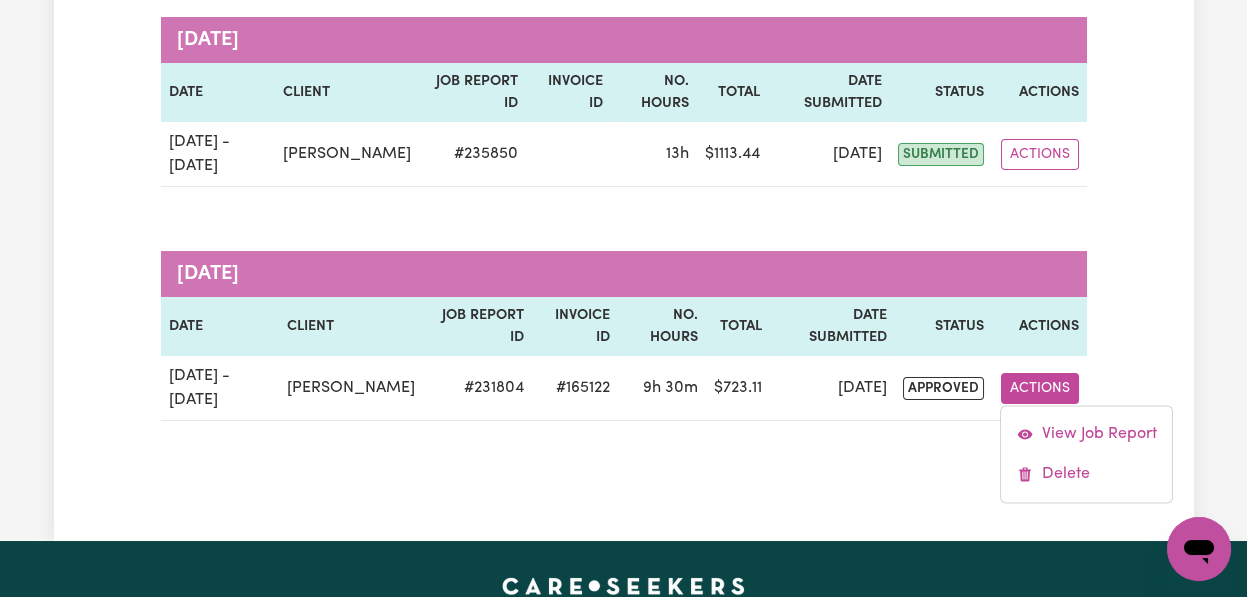 click on "Actions" at bounding box center [1040, 388] 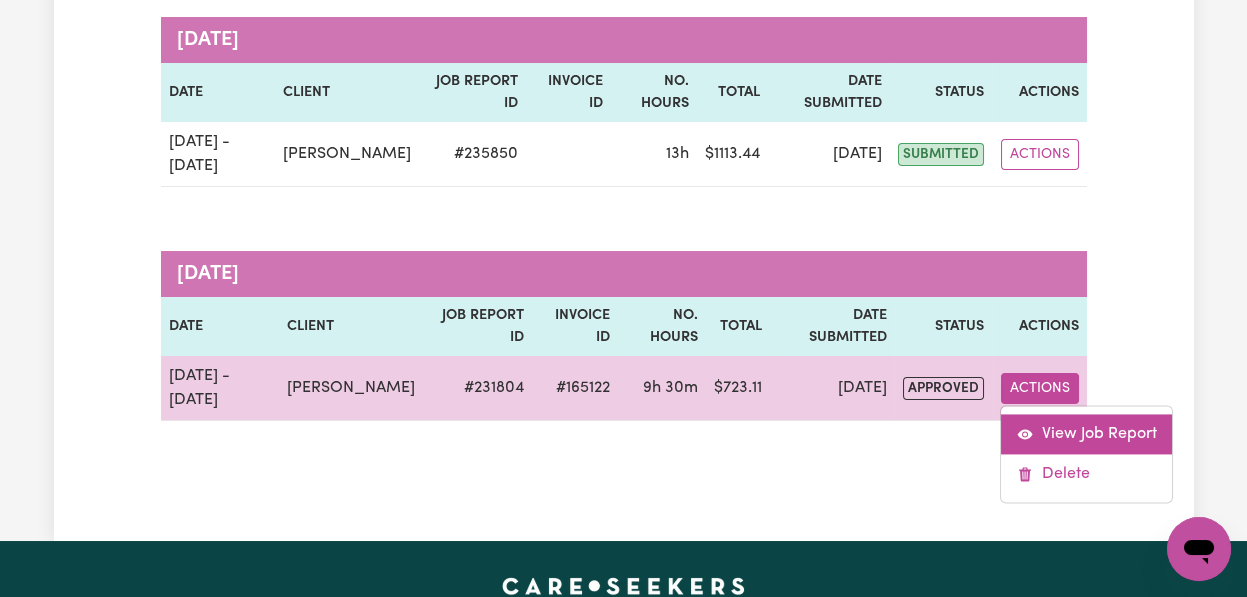 click on "View Job Report" at bounding box center (1086, 434) 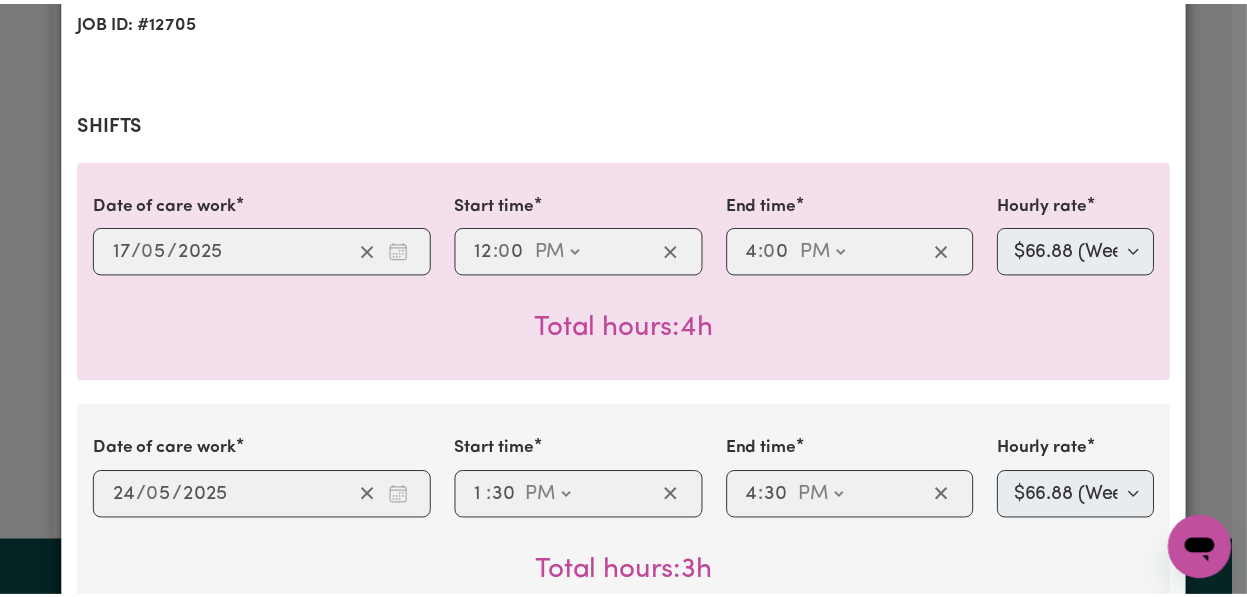 scroll, scrollTop: 0, scrollLeft: 0, axis: both 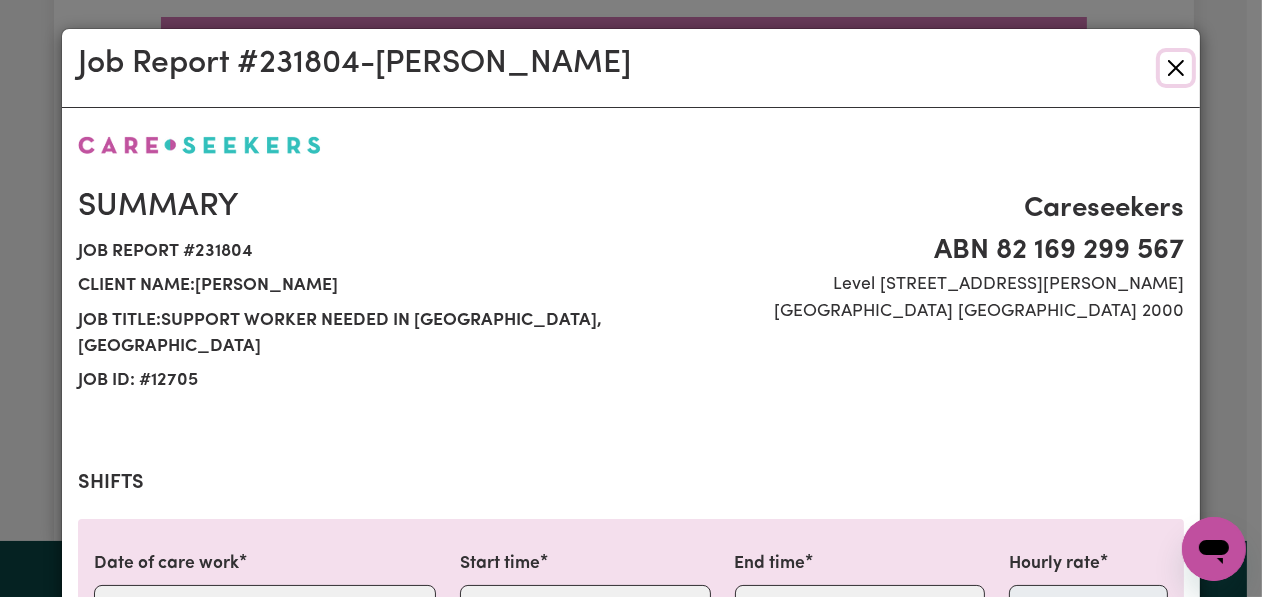 click at bounding box center (1176, 68) 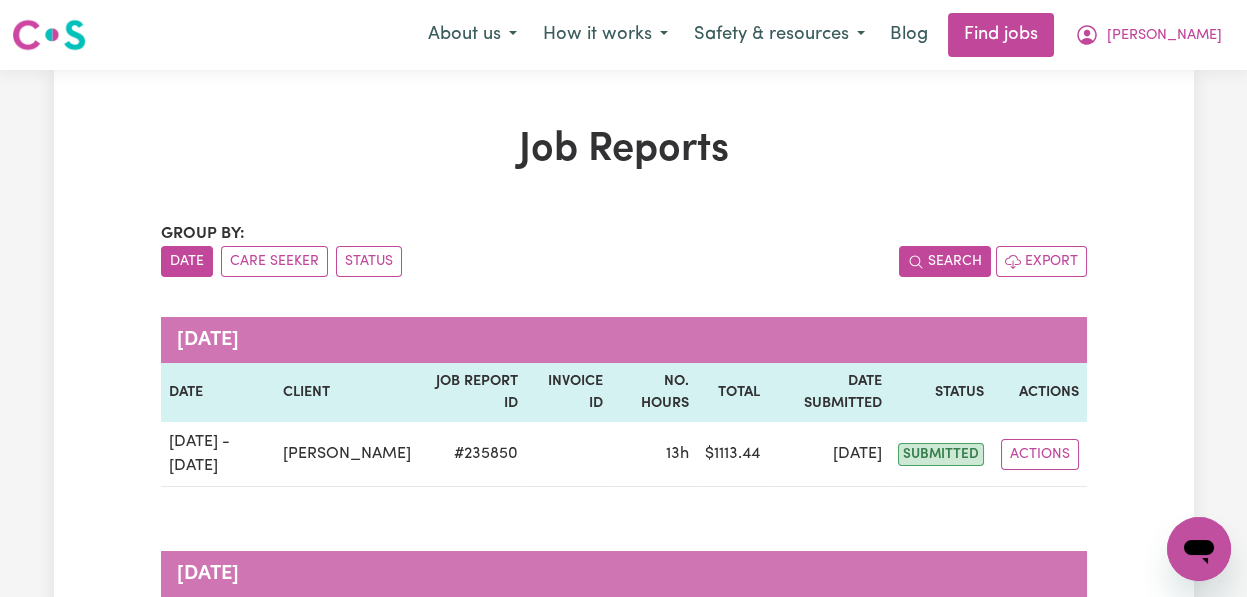 scroll, scrollTop: 0, scrollLeft: 0, axis: both 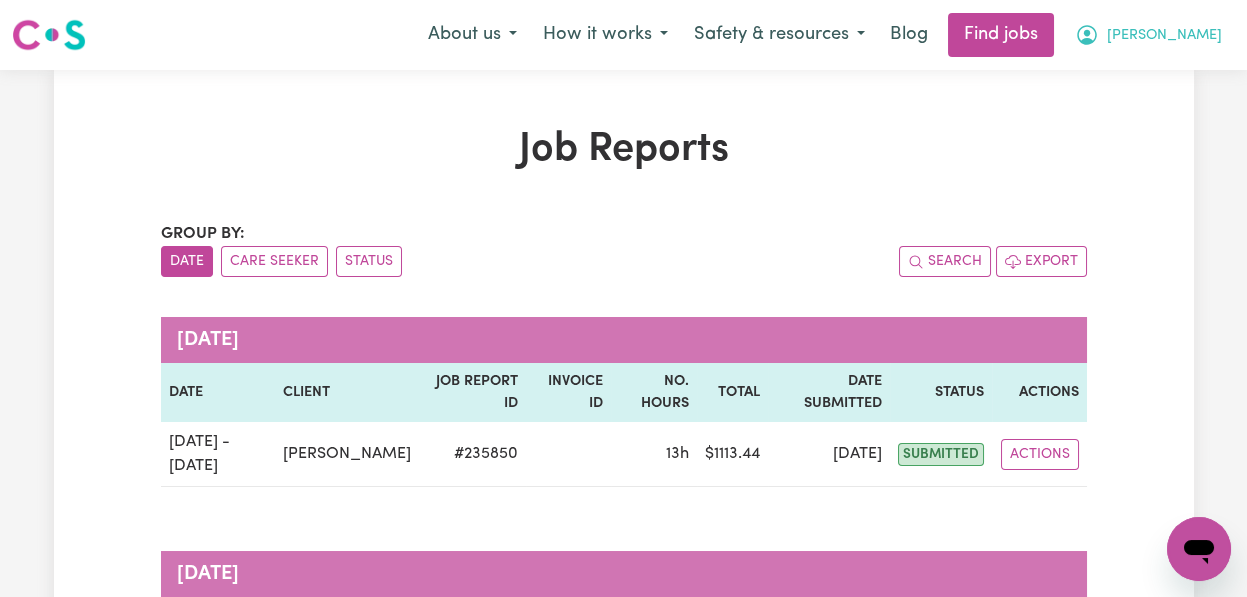 click on "[PERSON_NAME]" at bounding box center (1164, 36) 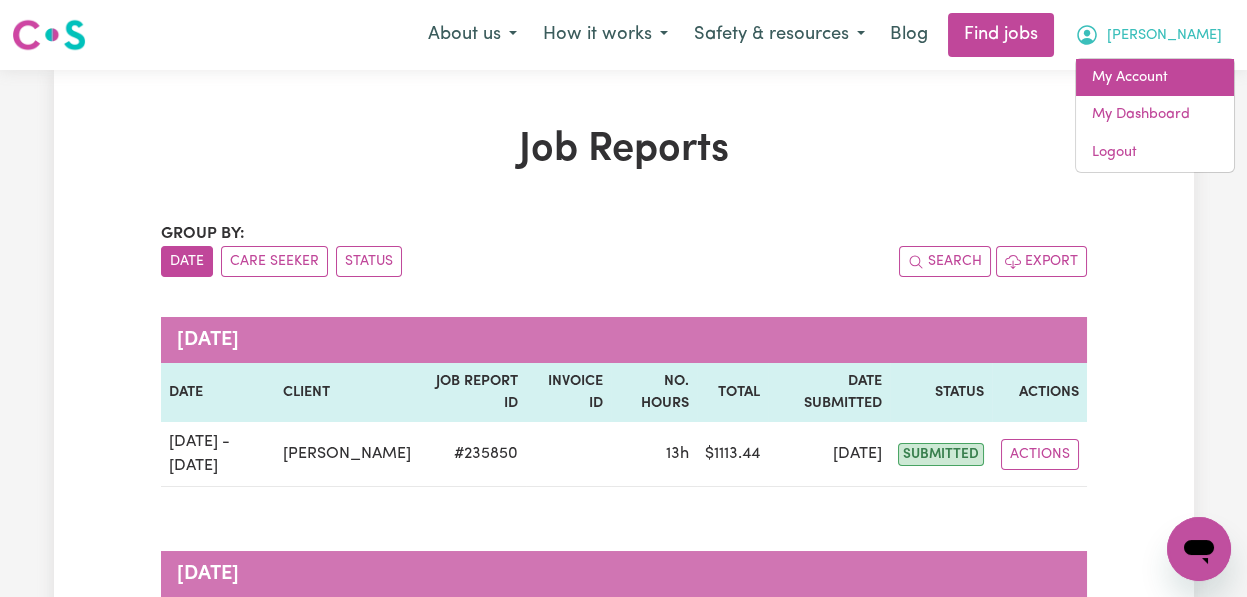 click on "My Account" at bounding box center [1155, 78] 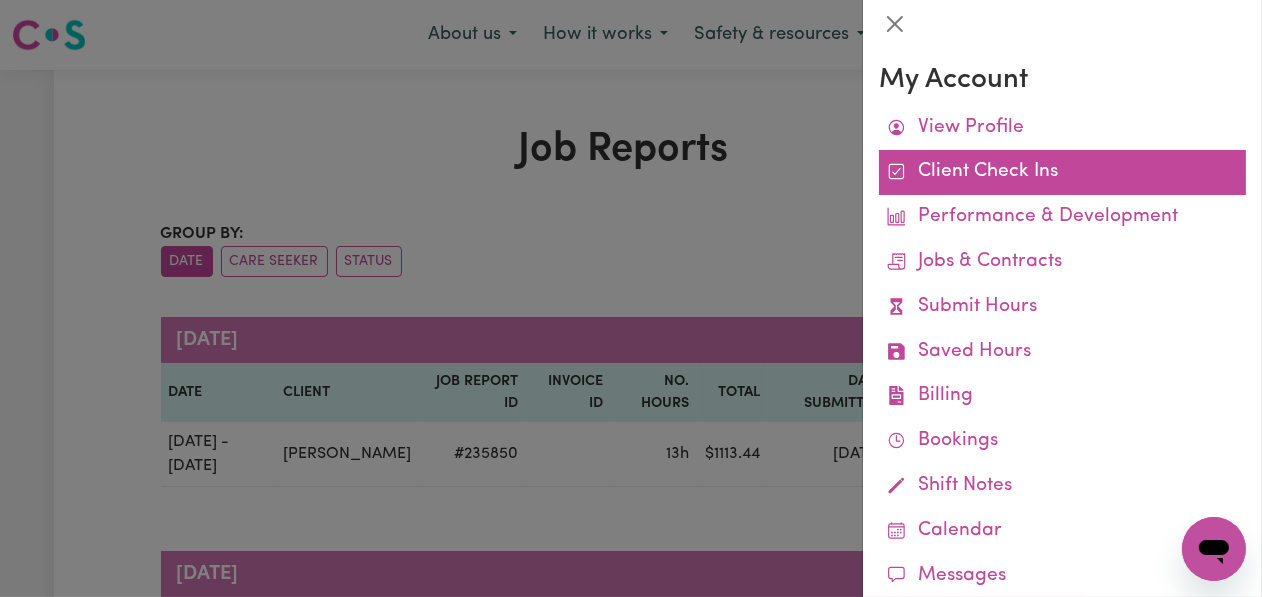 click on "Client Check Ins" at bounding box center [1062, 172] 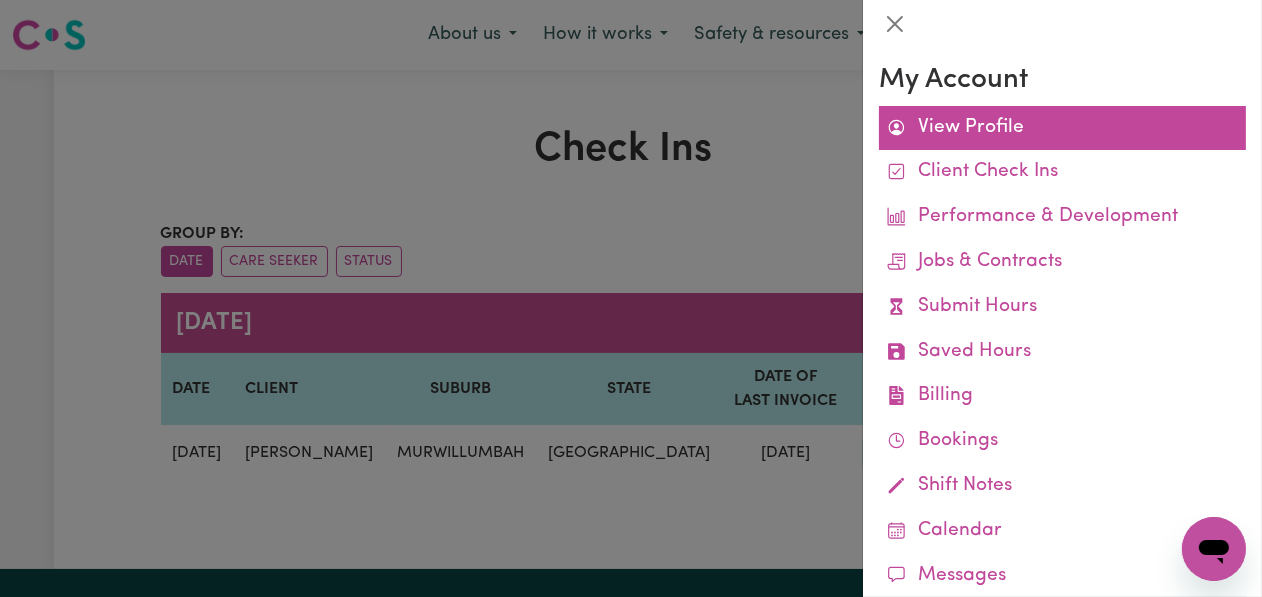 click on "View Profile" at bounding box center (1062, 128) 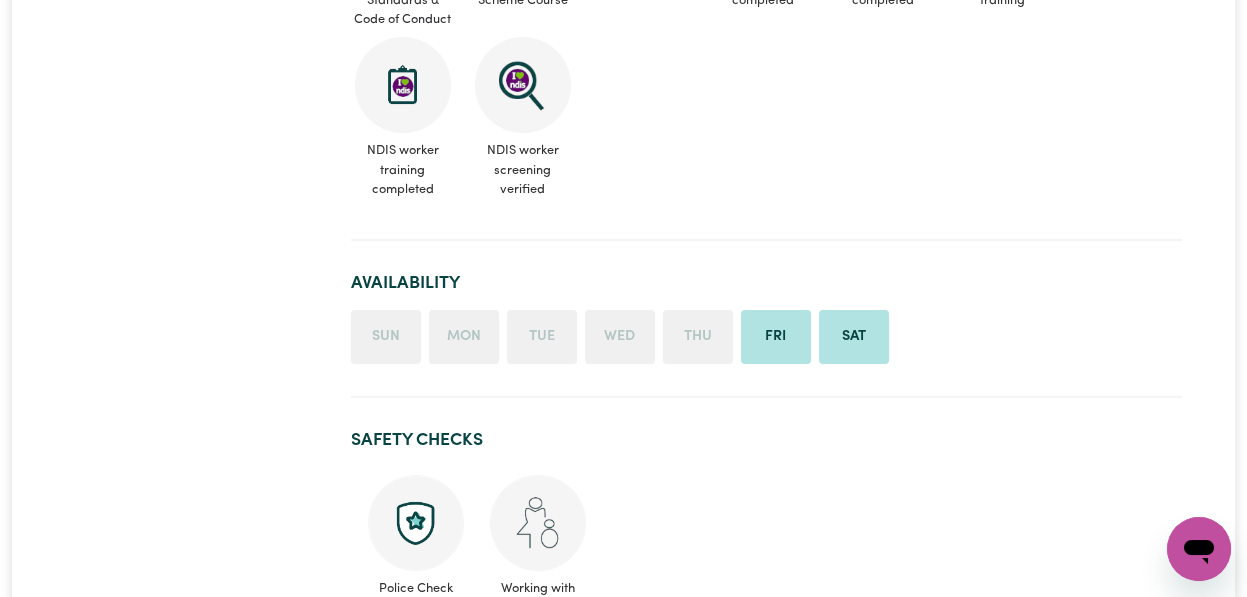 scroll, scrollTop: 800, scrollLeft: 0, axis: vertical 